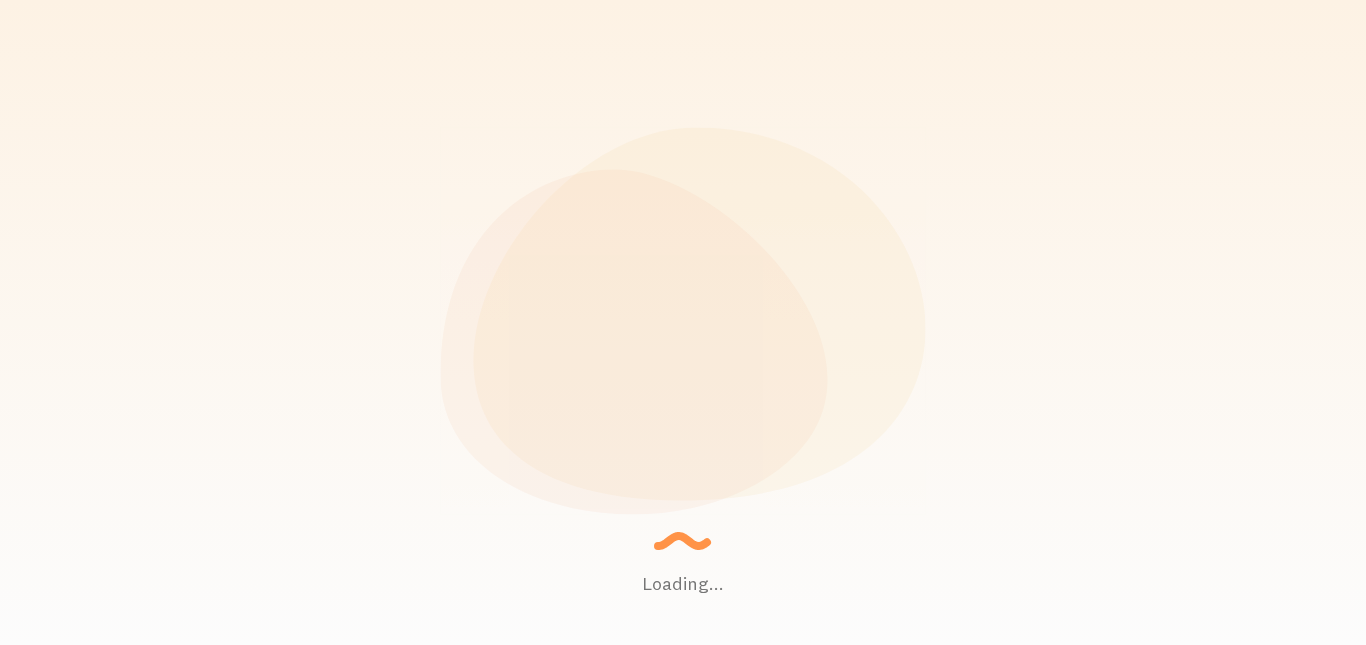 scroll, scrollTop: 0, scrollLeft: 0, axis: both 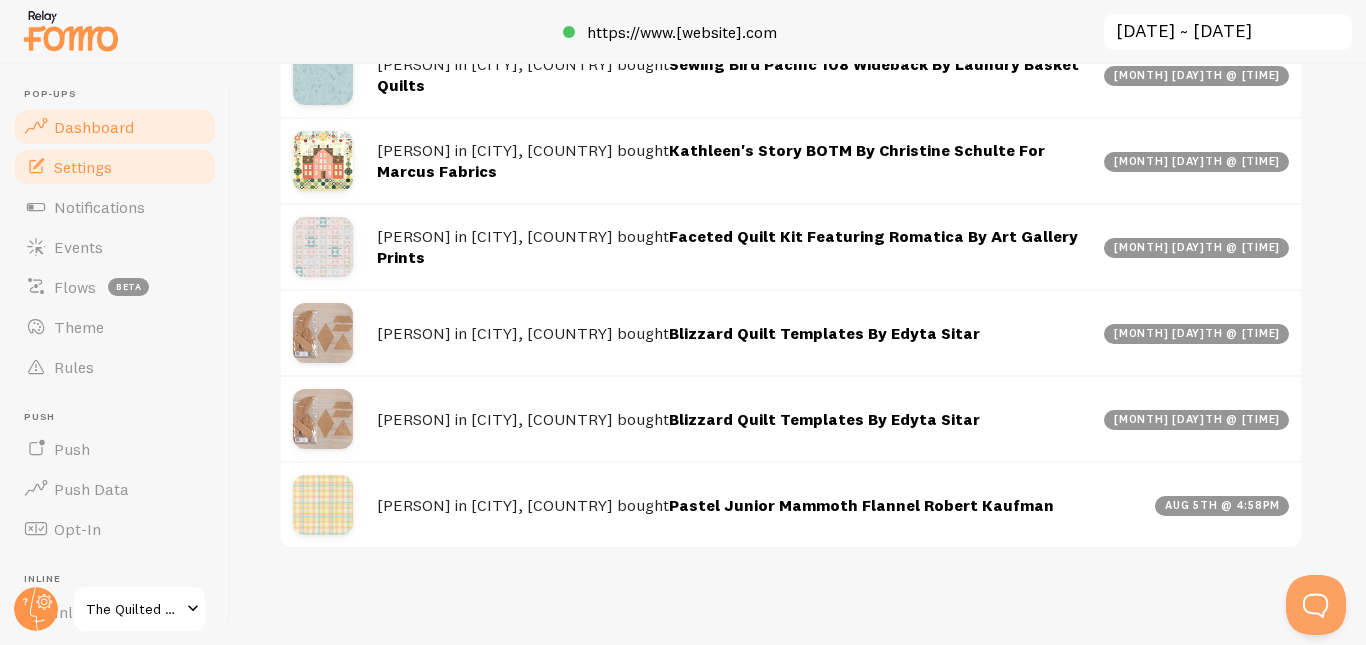 click on "Settings" at bounding box center (115, 167) 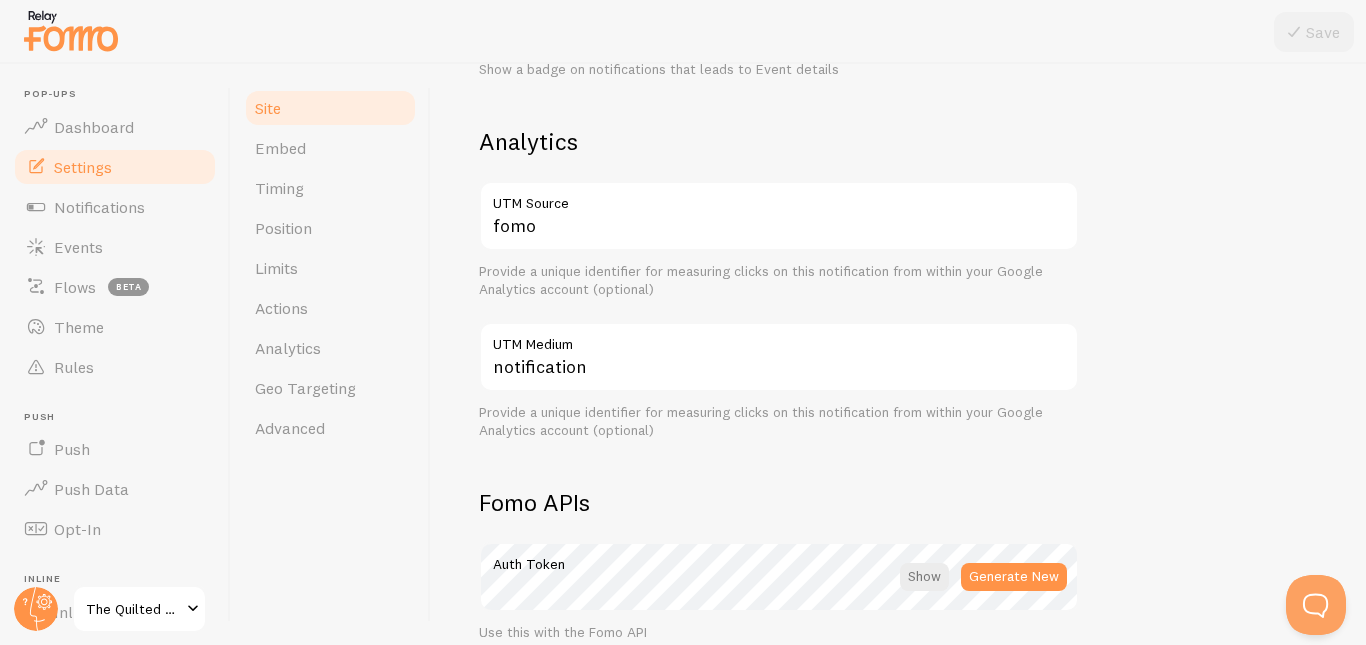 scroll, scrollTop: 1243, scrollLeft: 0, axis: vertical 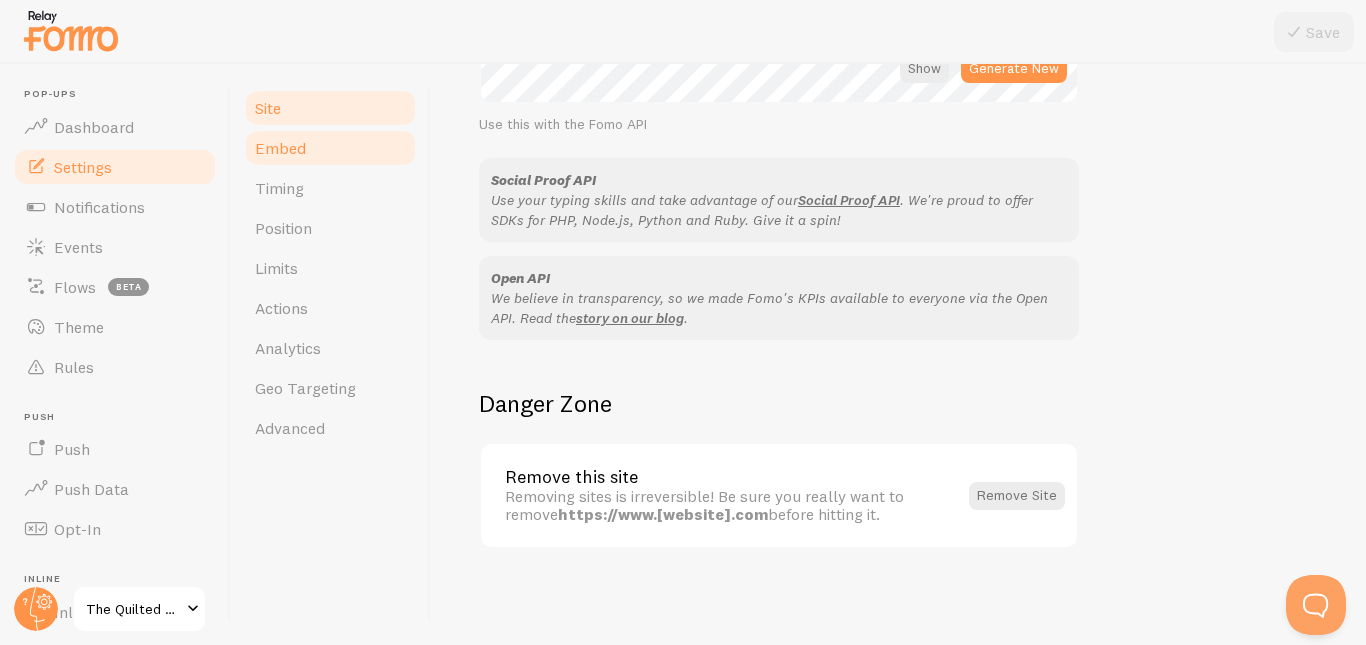 click on "Embed" at bounding box center [330, 148] 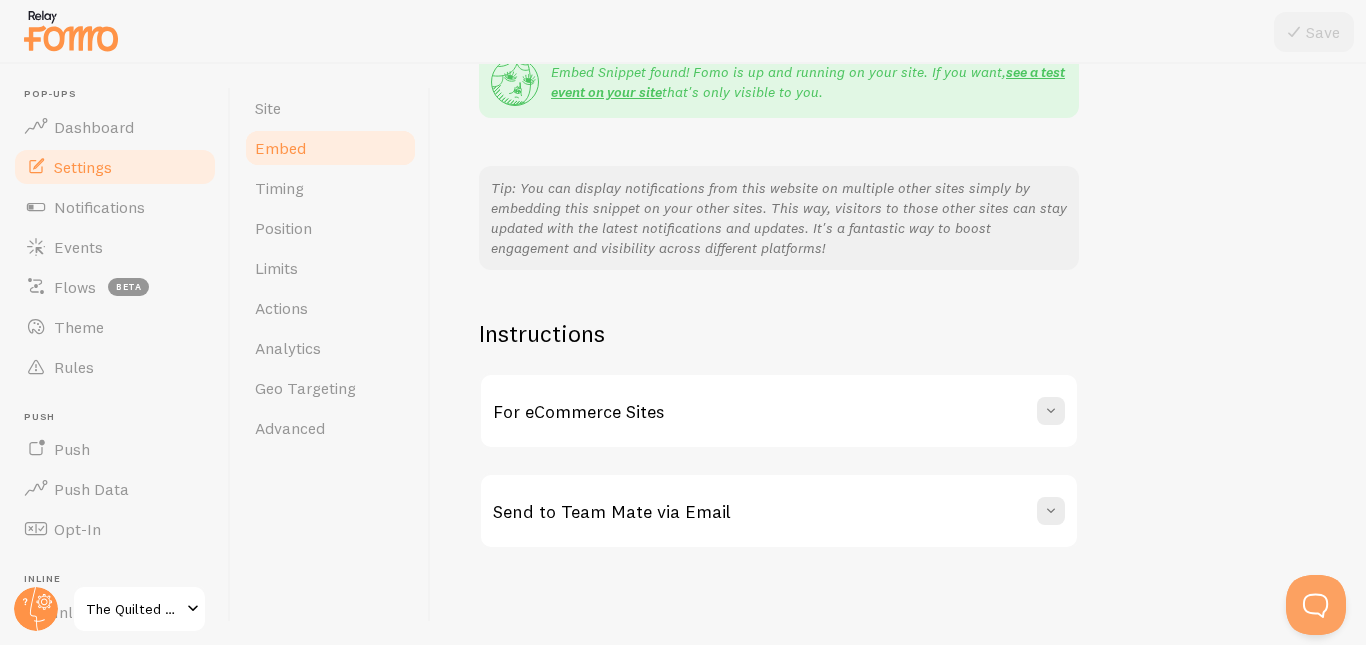 scroll, scrollTop: 0, scrollLeft: 0, axis: both 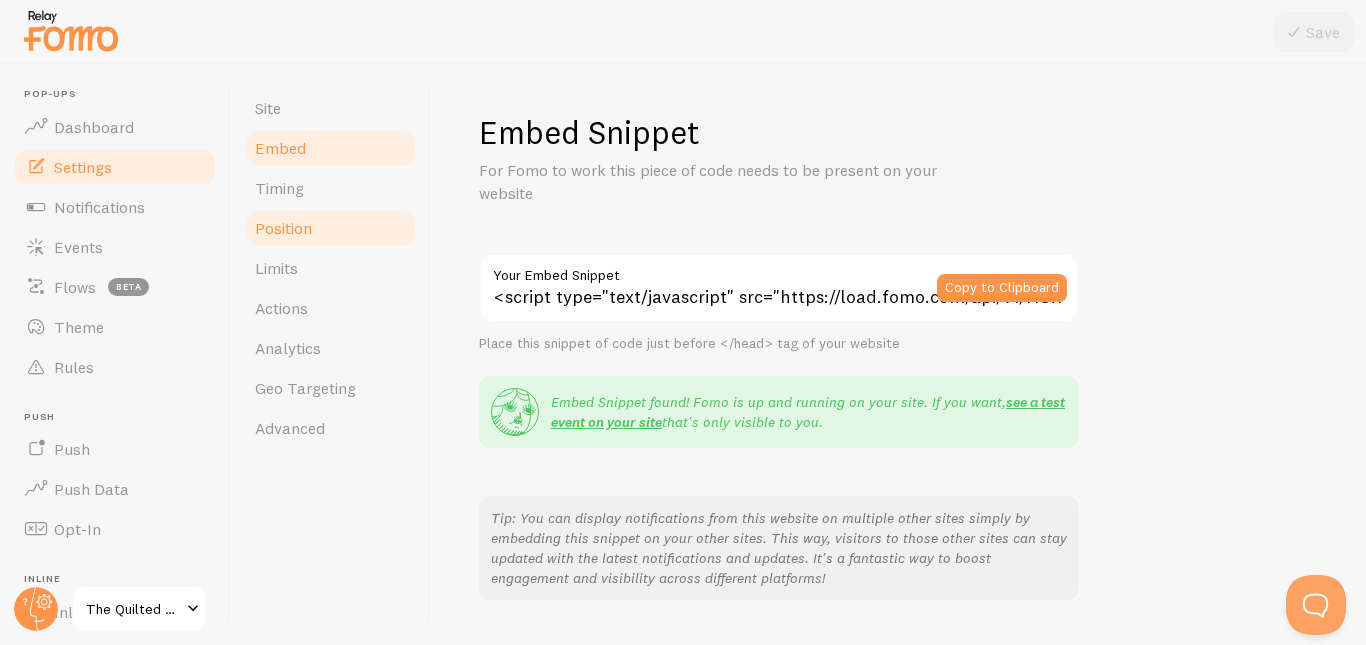 click on "Position" at bounding box center (330, 228) 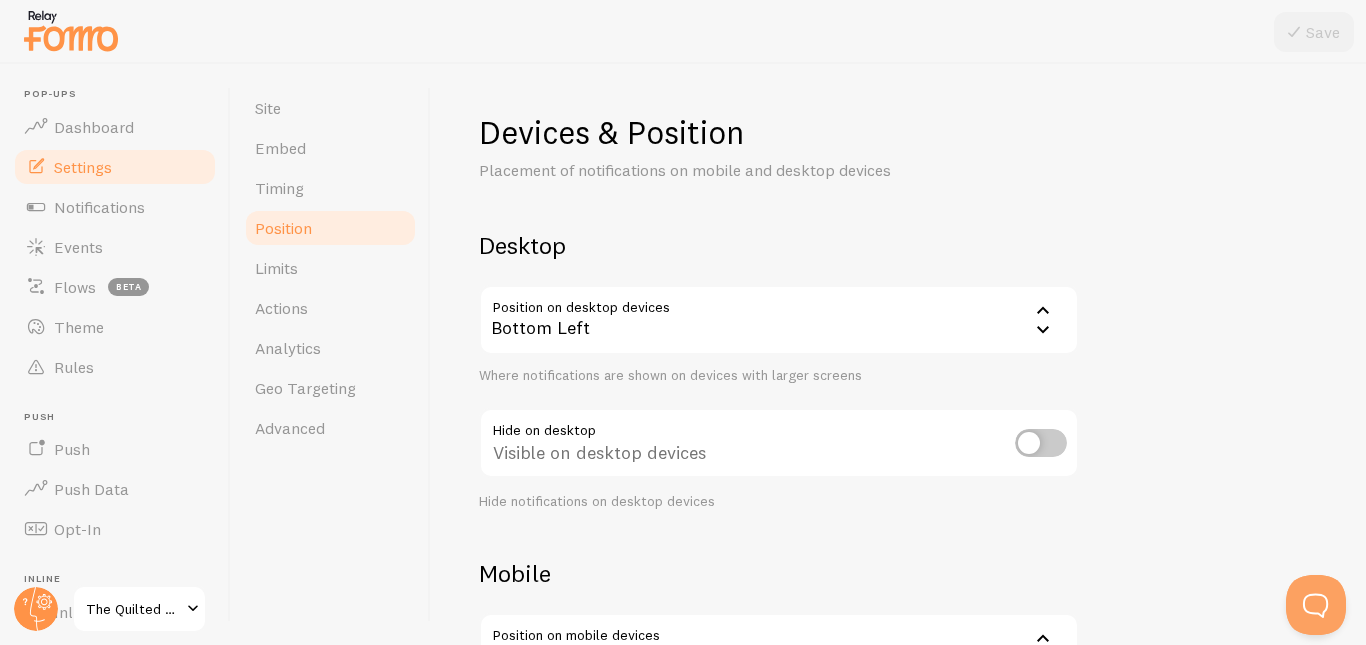click at bounding box center (1041, 443) 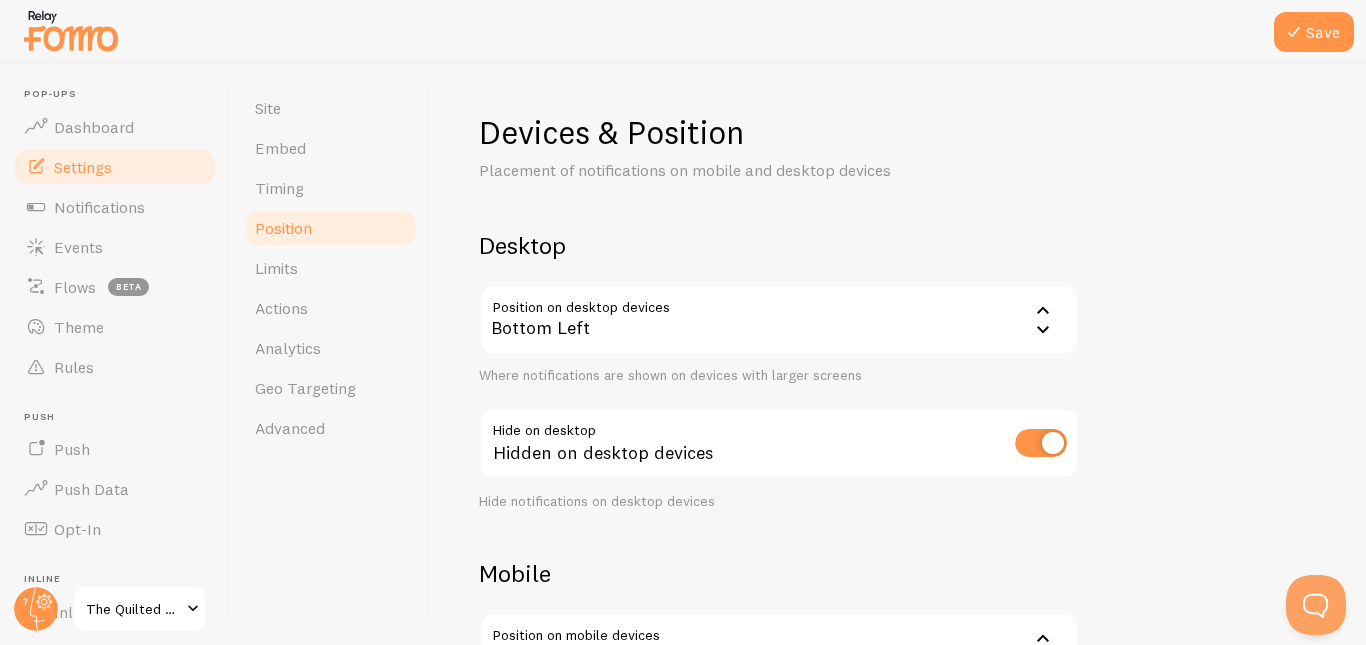 click at bounding box center [1041, 443] 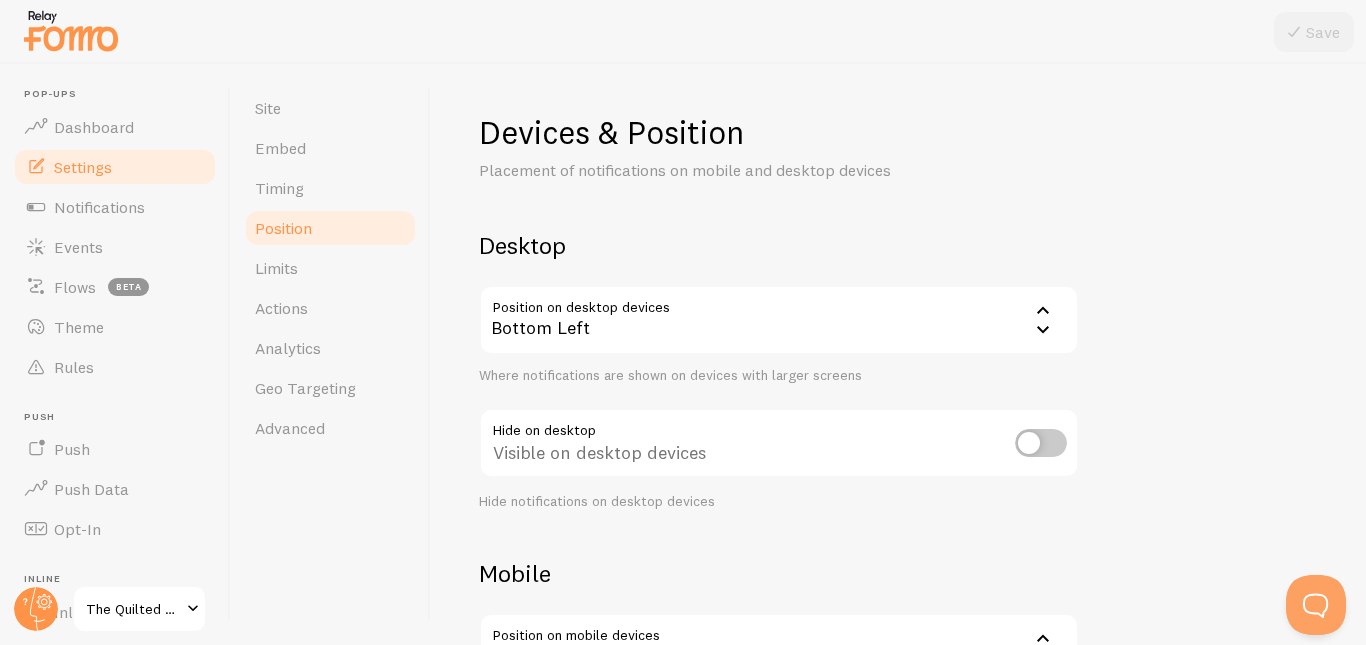 scroll, scrollTop: 290, scrollLeft: 0, axis: vertical 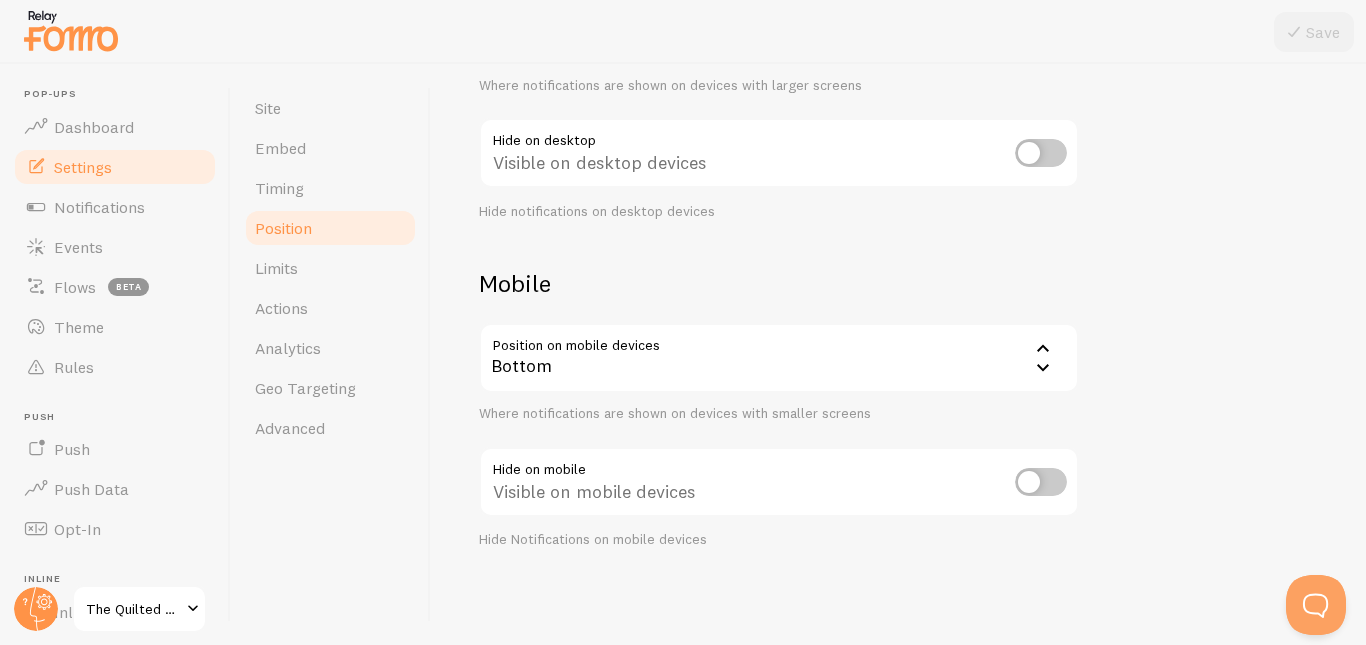 click at bounding box center (1041, 482) 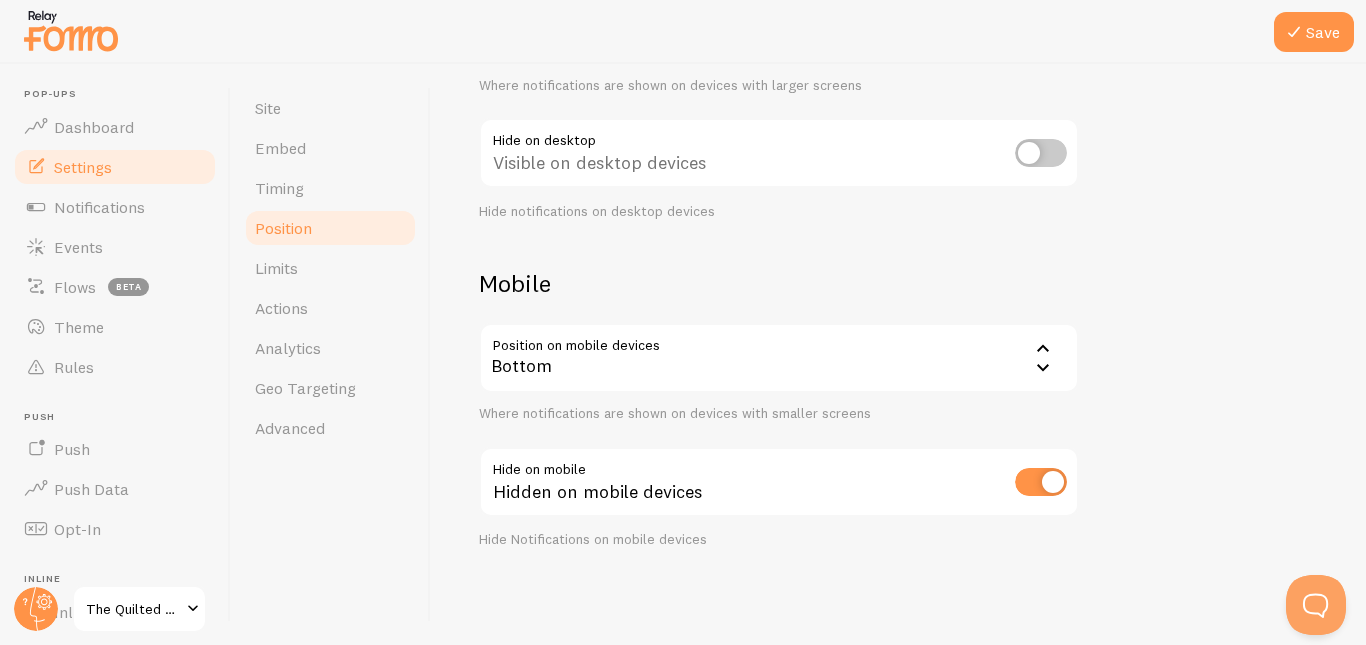 click at bounding box center (1041, 482) 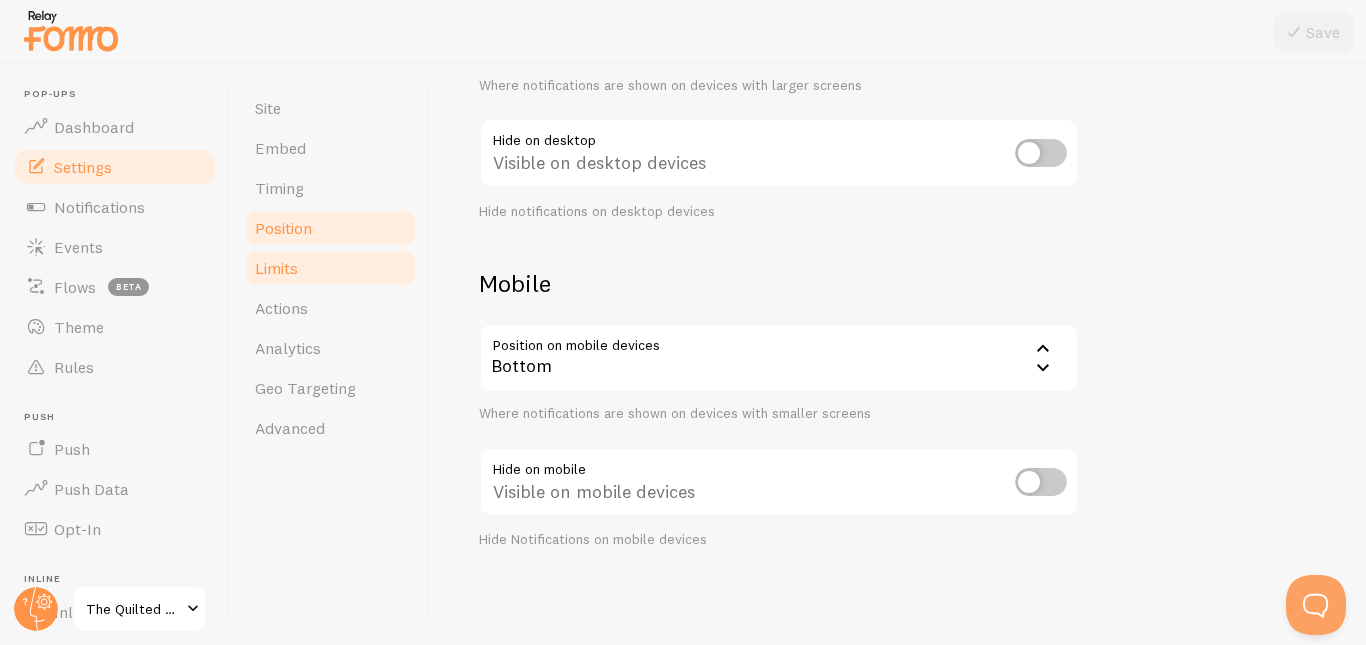 click on "Limits" at bounding box center [330, 268] 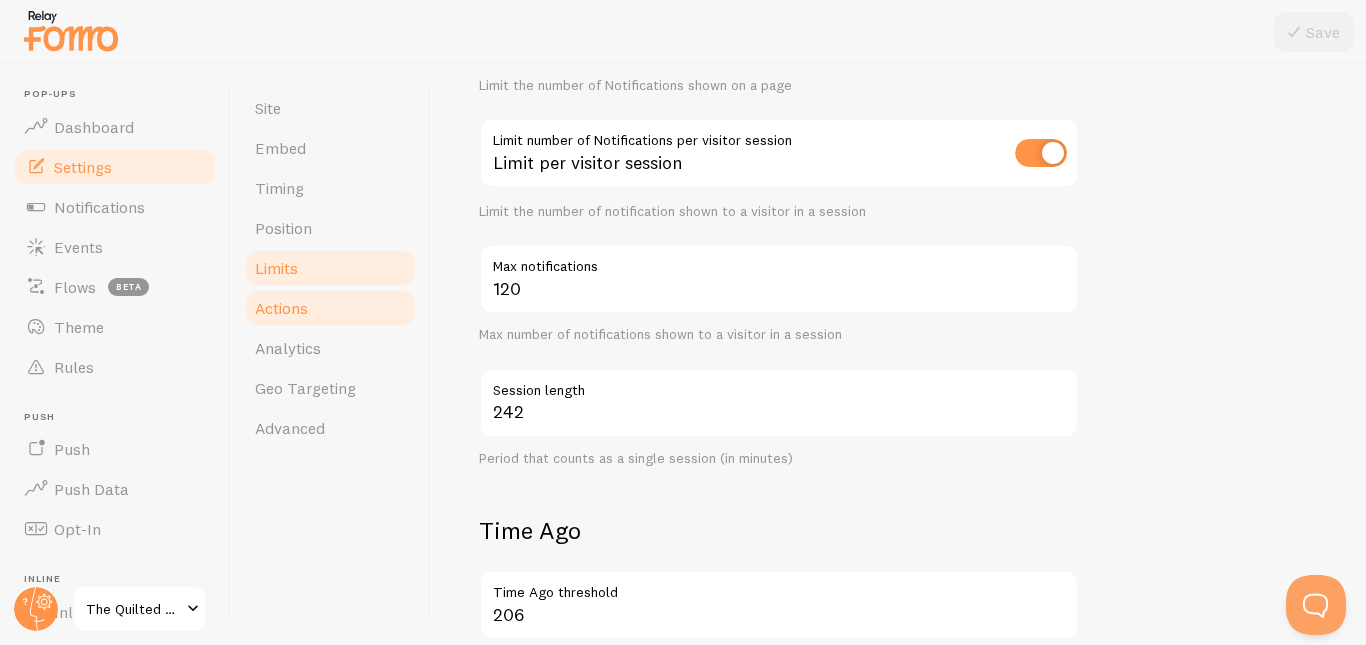 scroll, scrollTop: 0, scrollLeft: 0, axis: both 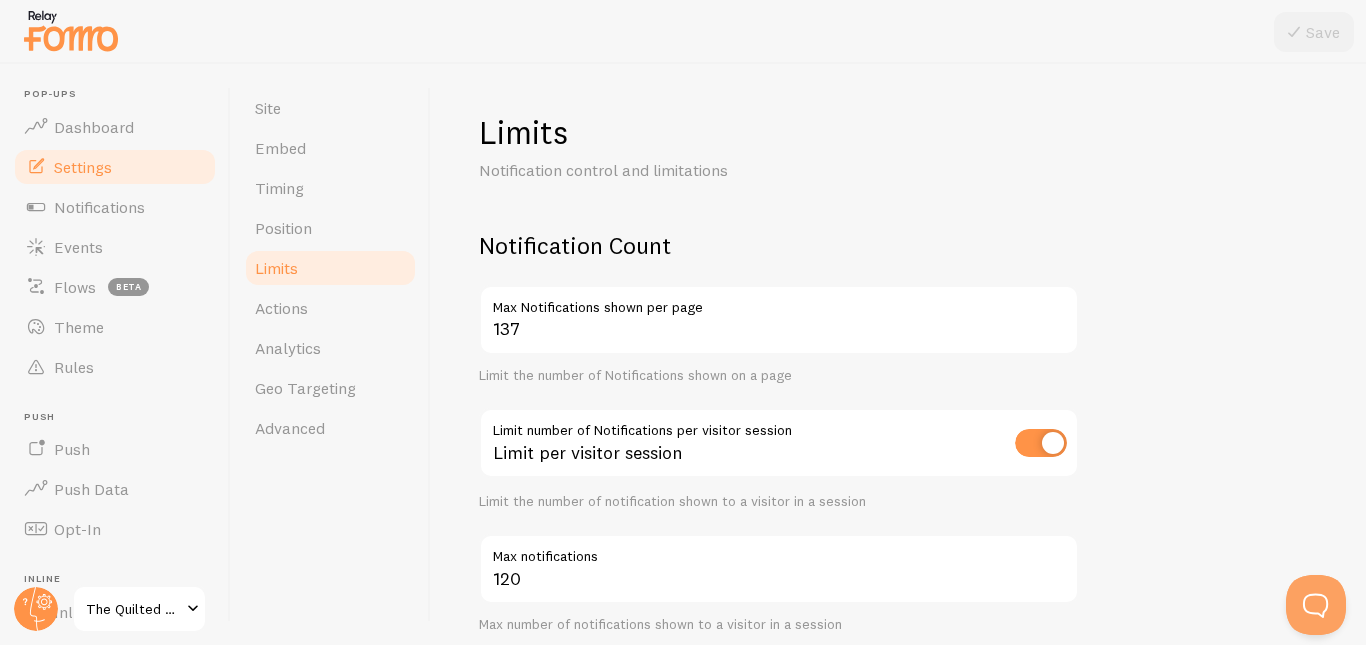 click at bounding box center [1041, 443] 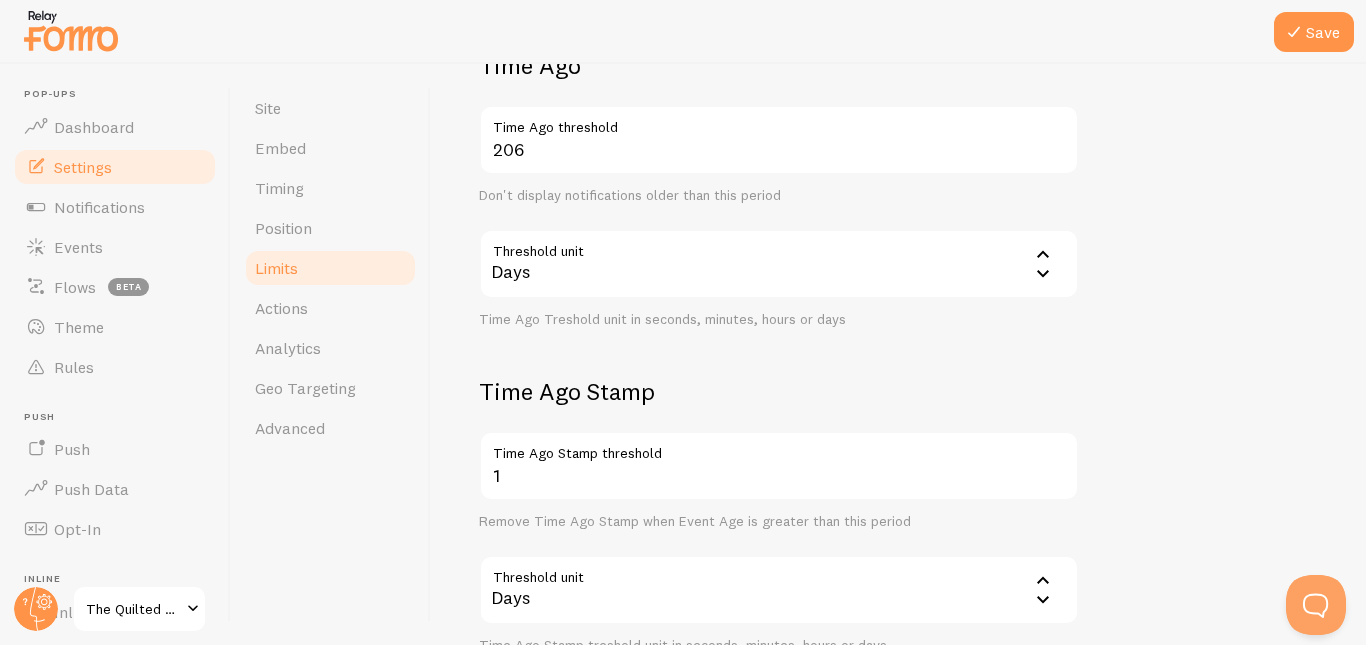 scroll, scrollTop: 652, scrollLeft: 0, axis: vertical 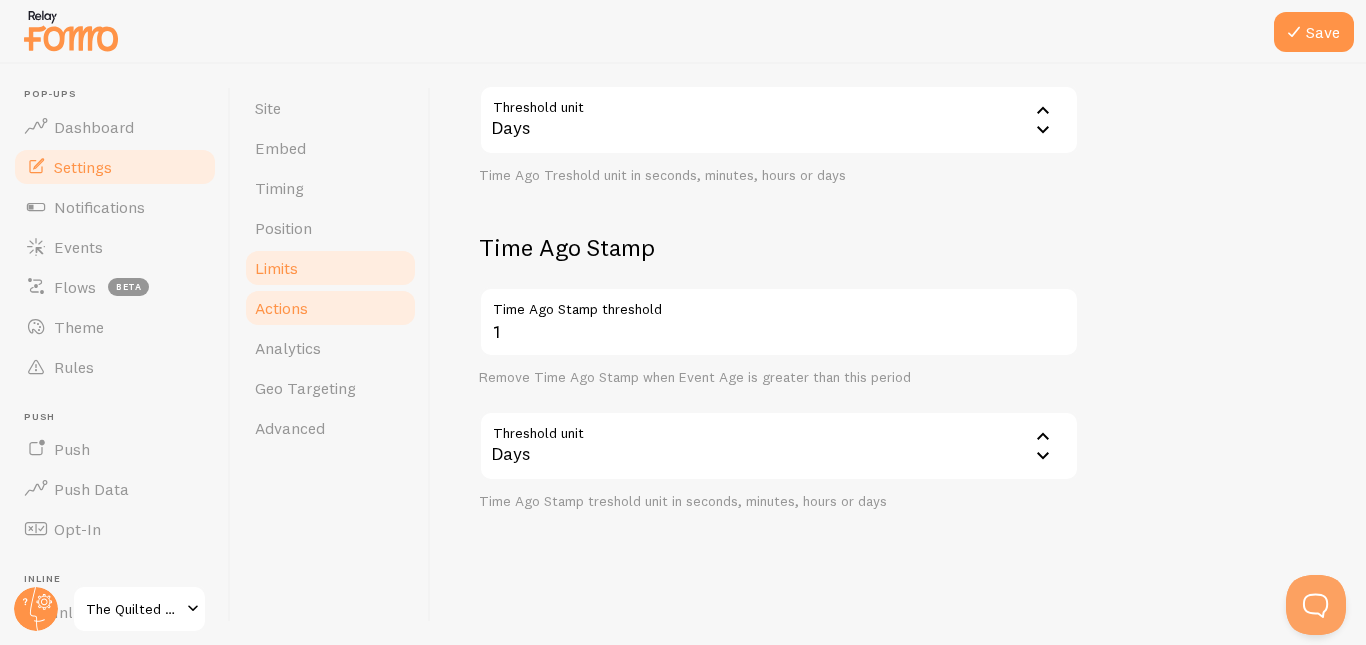 click on "Actions" at bounding box center [330, 308] 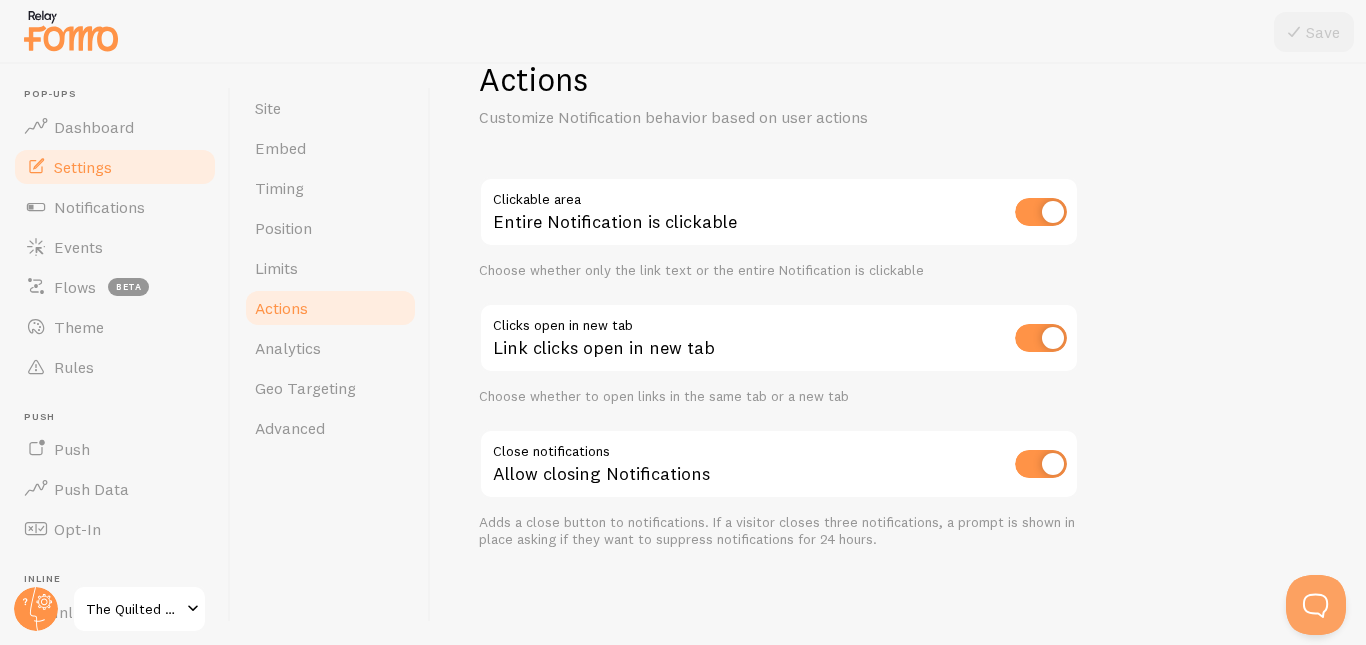 scroll, scrollTop: 0, scrollLeft: 0, axis: both 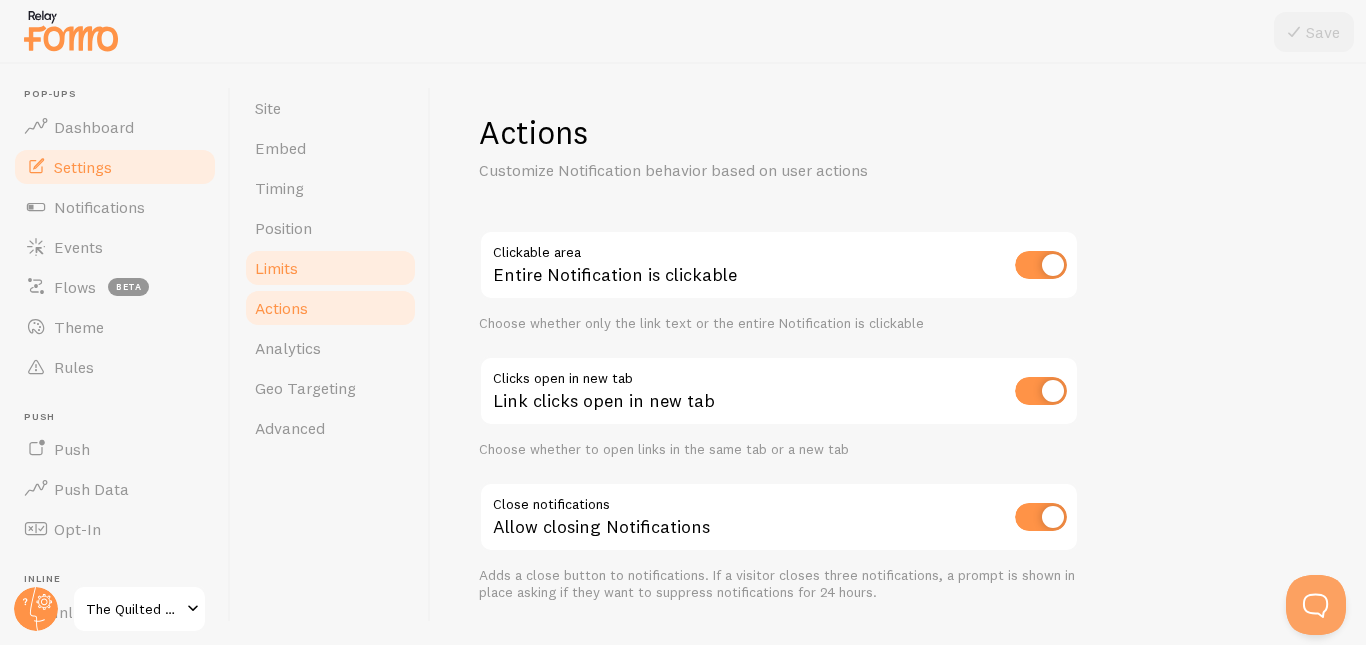 click on "Limits" at bounding box center [330, 268] 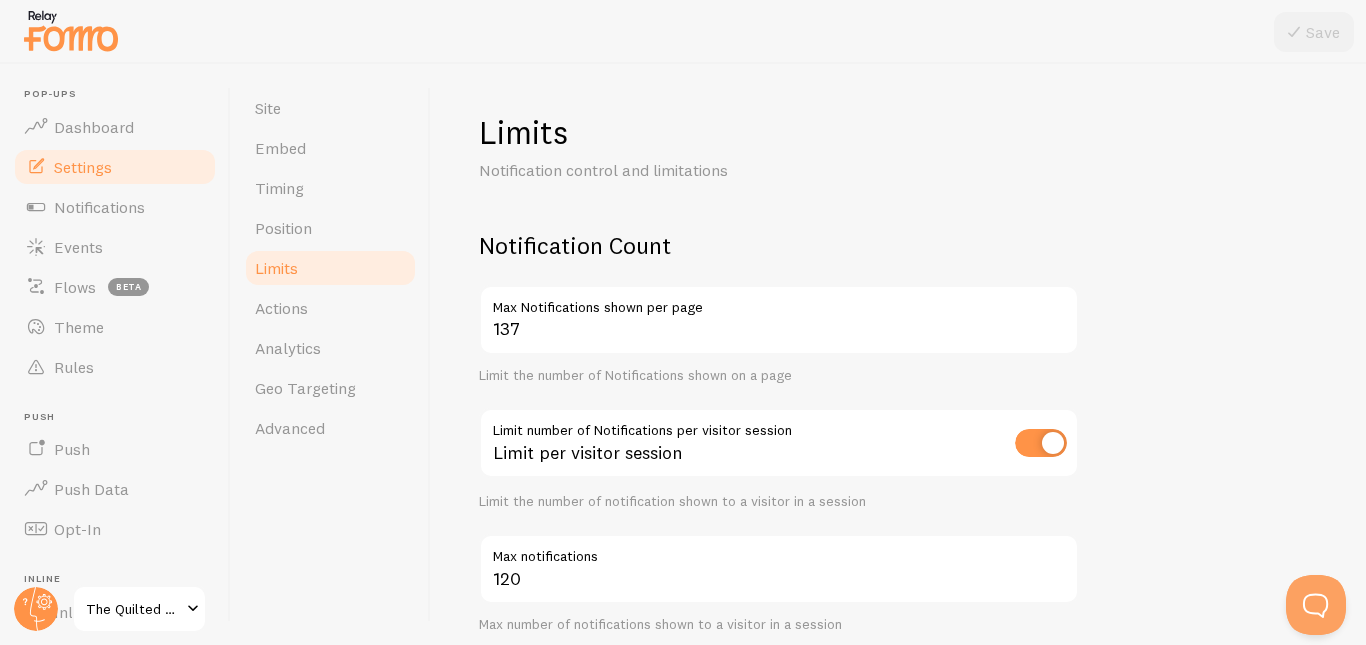 click at bounding box center [1041, 443] 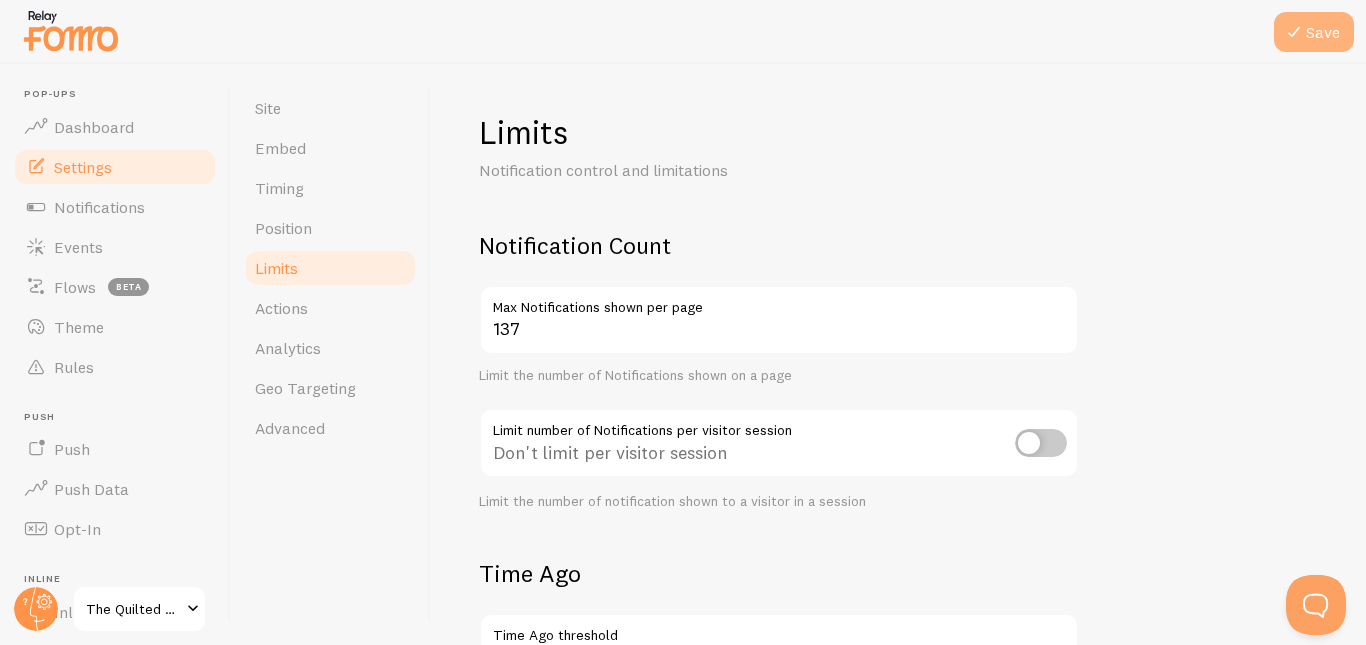 click on "Save" at bounding box center [1314, 32] 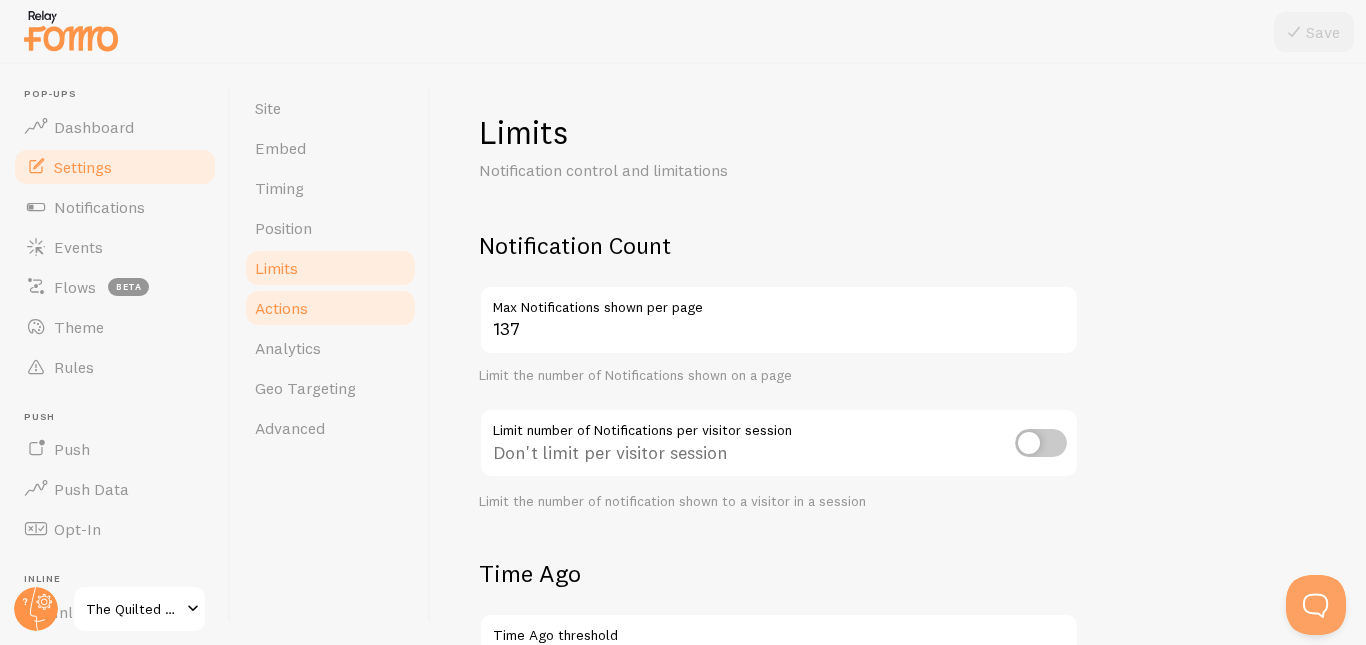 click on "Actions" at bounding box center [281, 308] 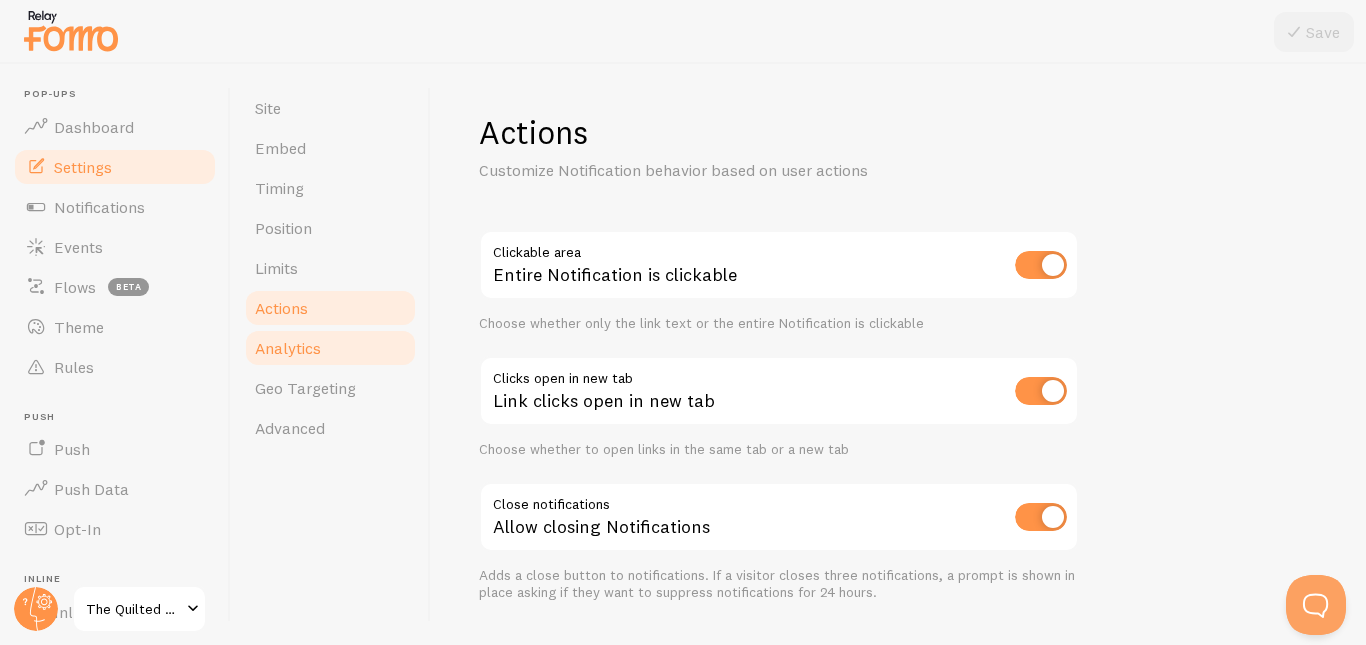 click on "Analytics" at bounding box center [330, 348] 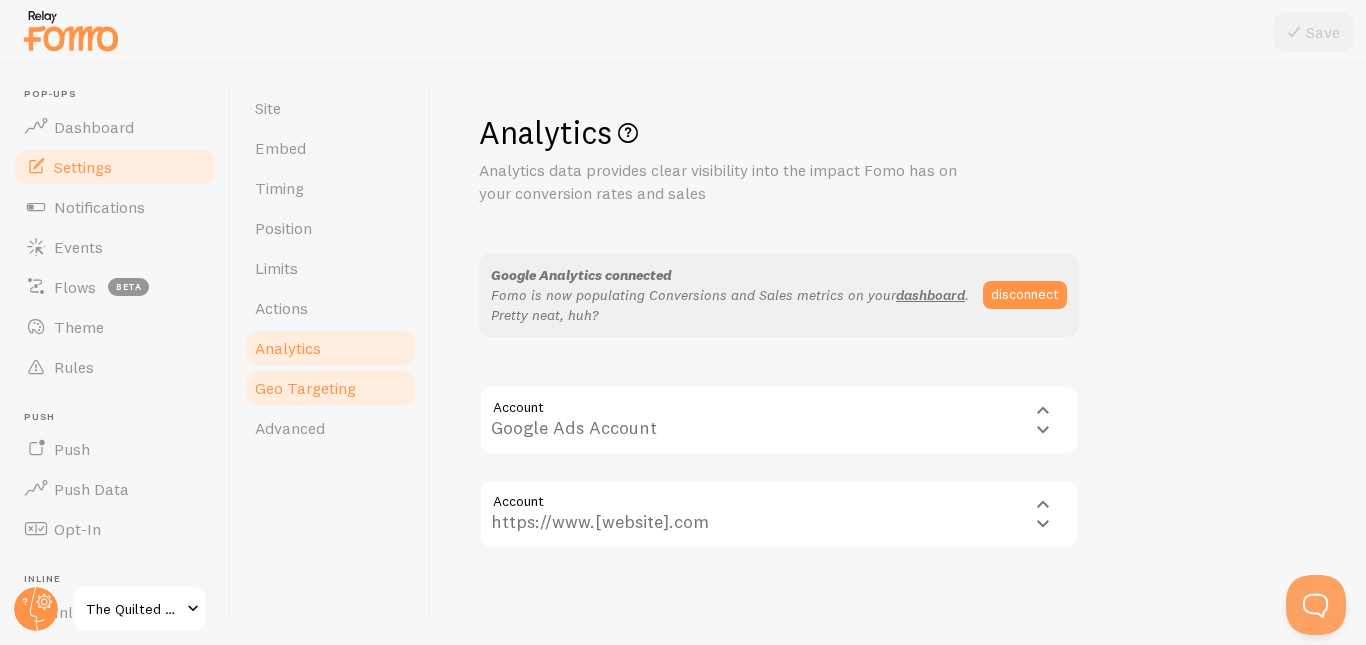 click on "Geo Targeting" at bounding box center [305, 388] 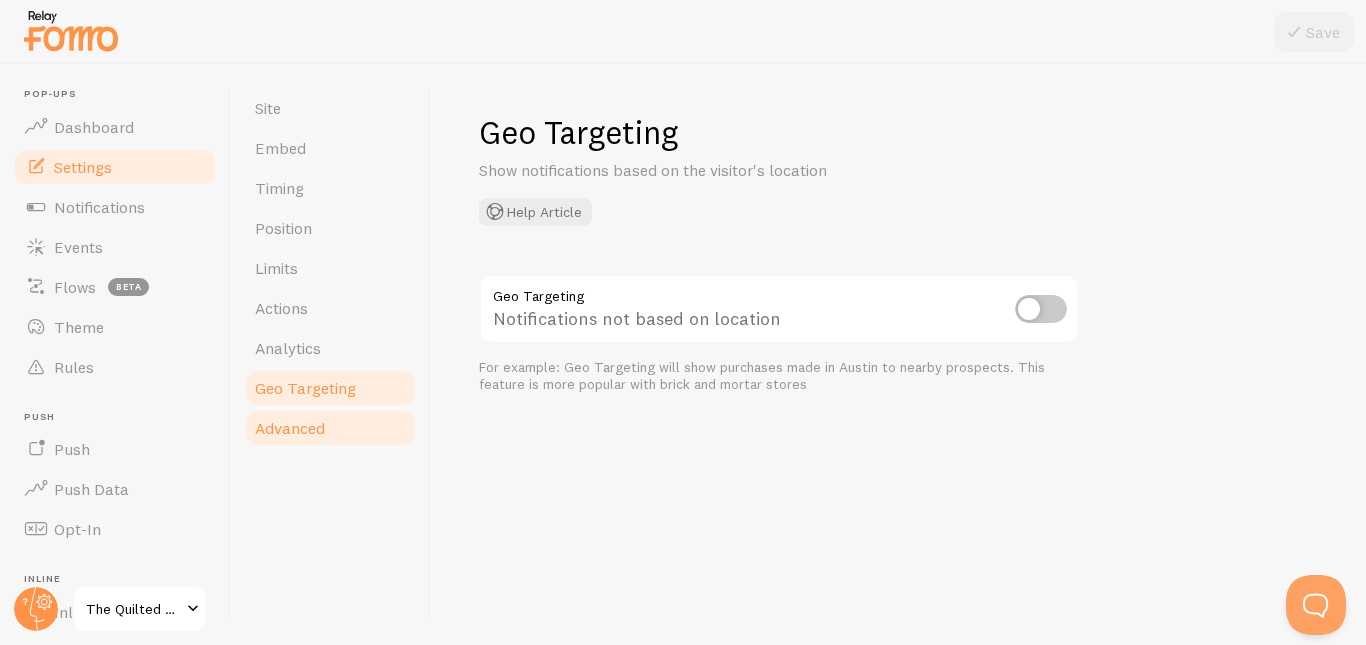 drag, startPoint x: 324, startPoint y: 422, endPoint x: 349, endPoint y: 414, distance: 26.24881 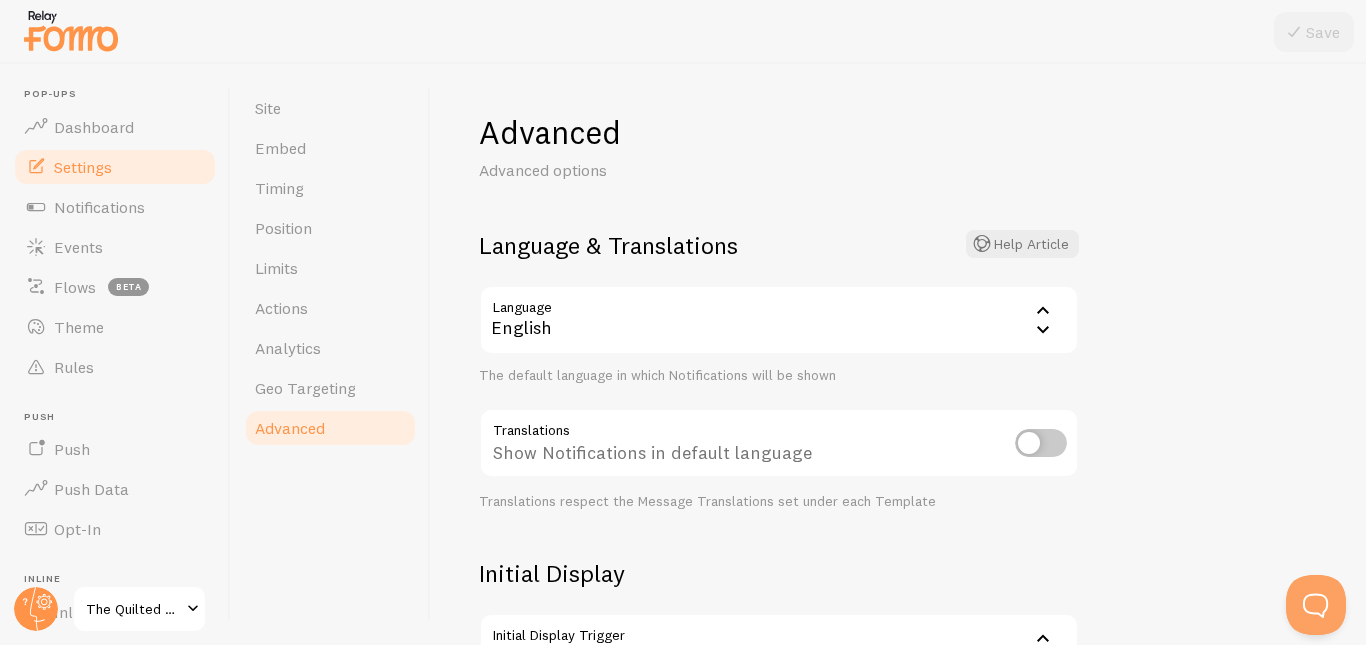 scroll, scrollTop: 515, scrollLeft: 0, axis: vertical 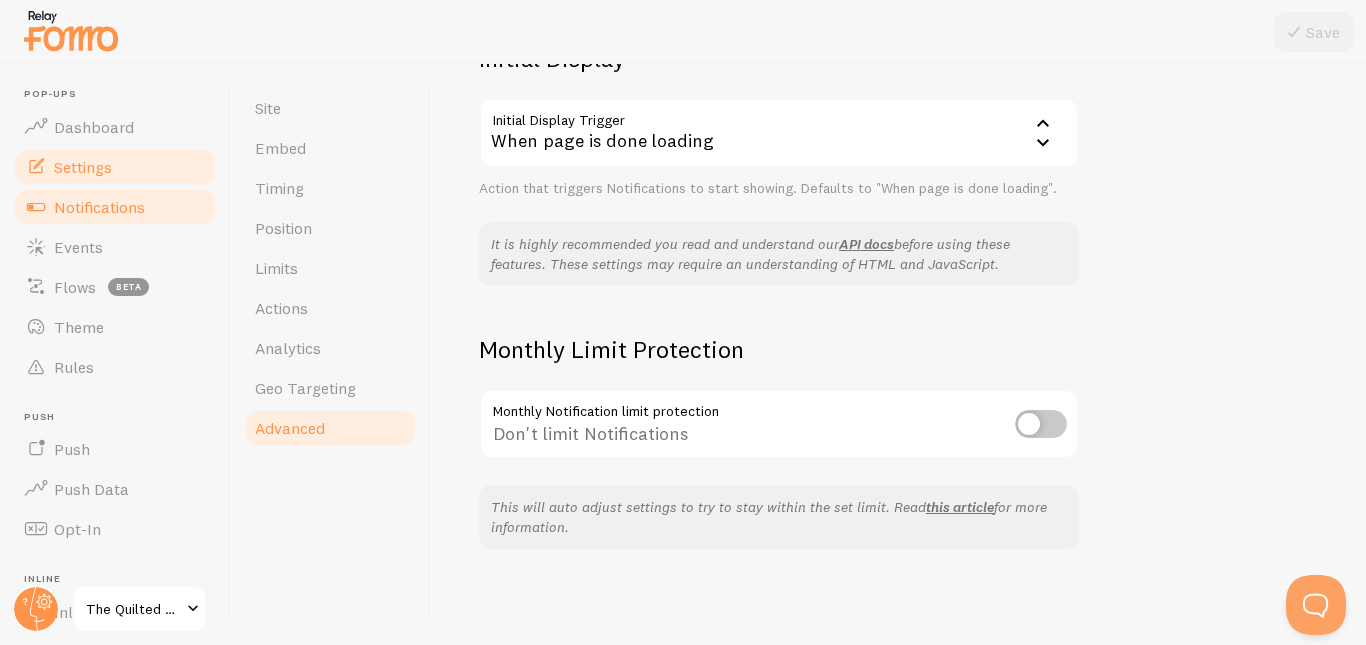 click on "Notifications" at bounding box center (99, 207) 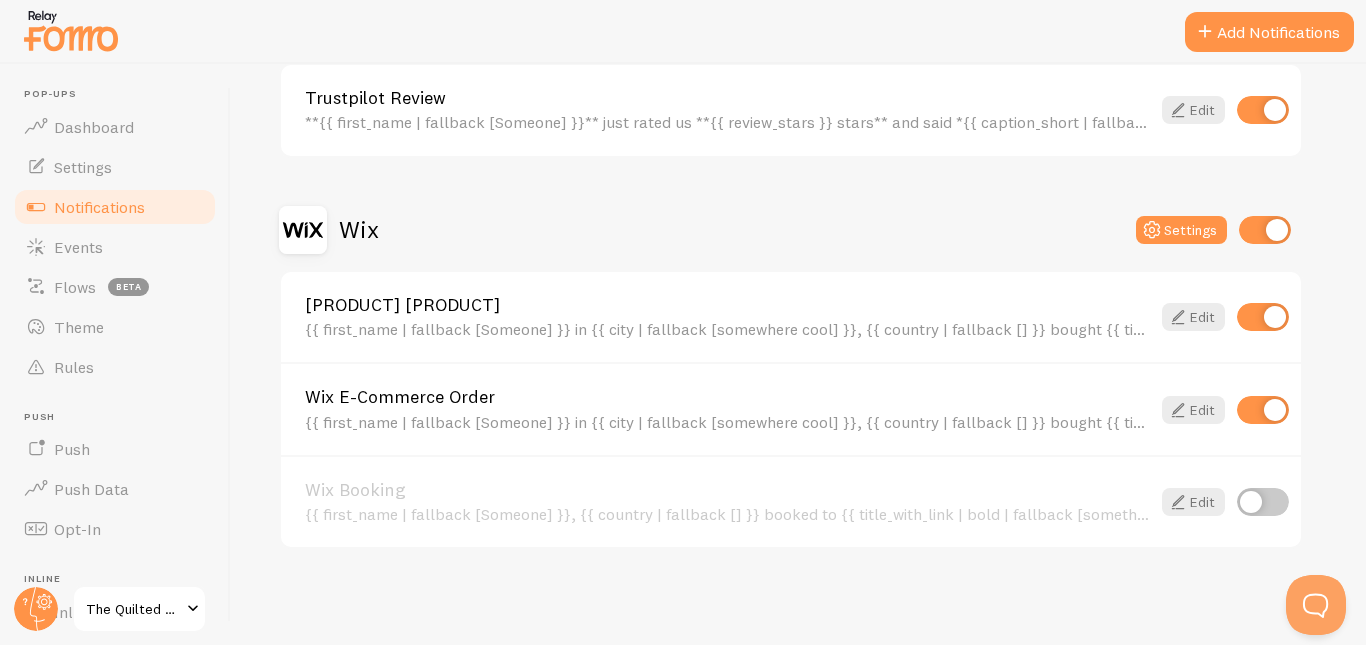scroll, scrollTop: 0, scrollLeft: 0, axis: both 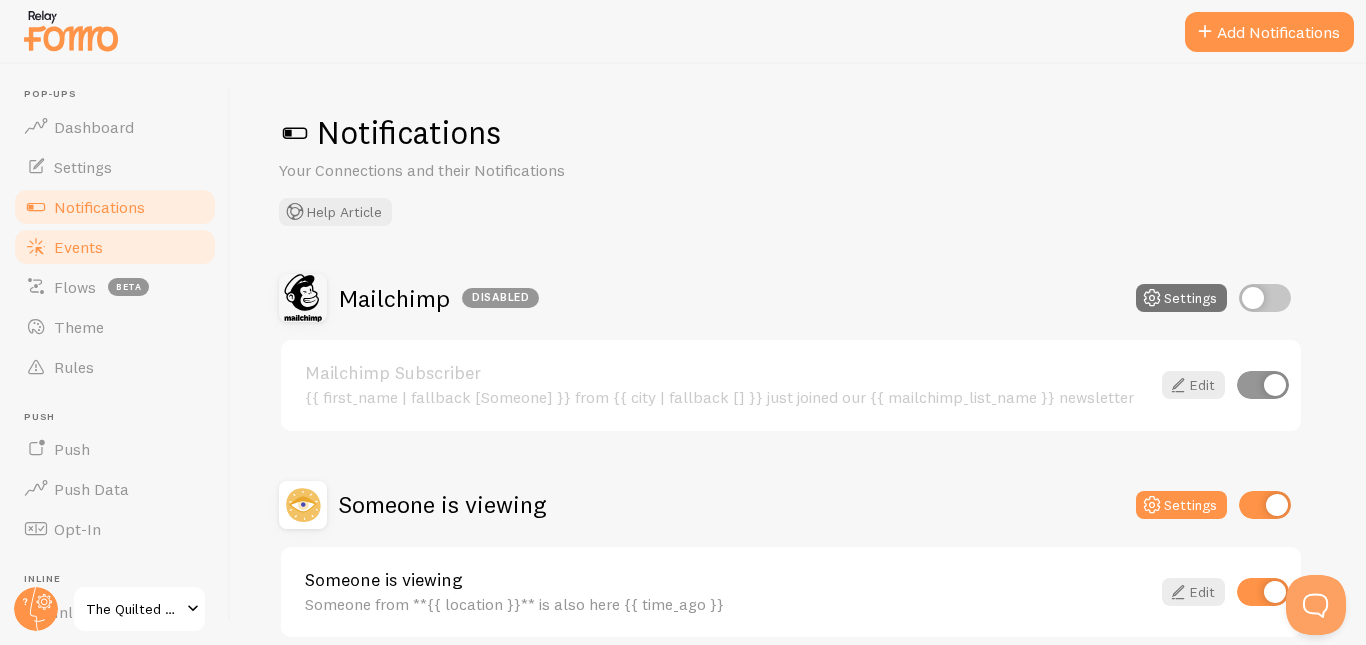 click on "Events" at bounding box center [78, 247] 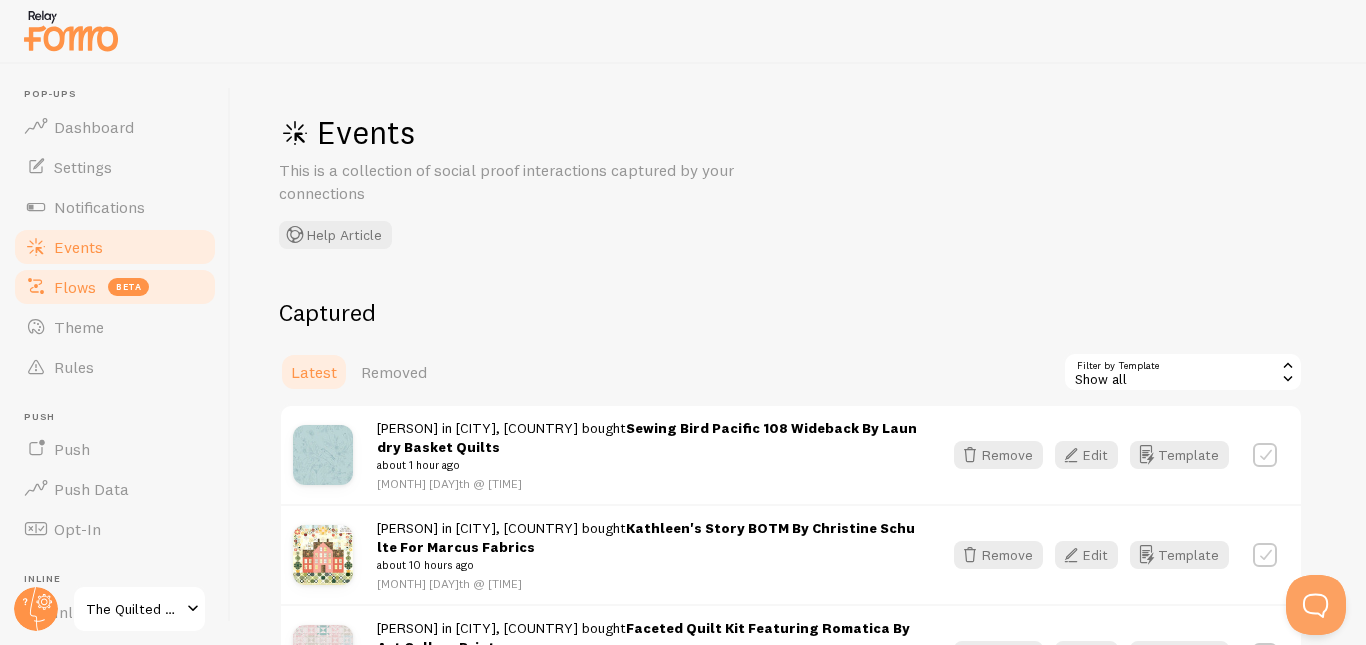 click on "Flows" at bounding box center [75, 287] 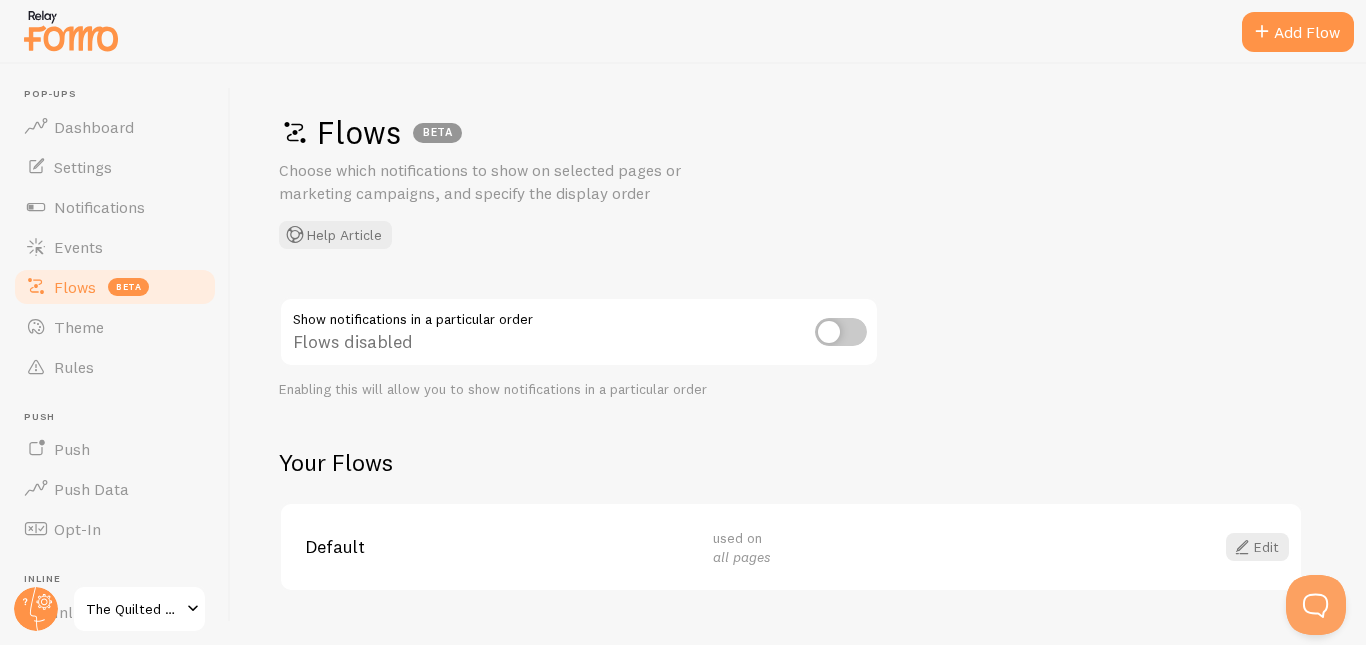 scroll, scrollTop: 43, scrollLeft: 0, axis: vertical 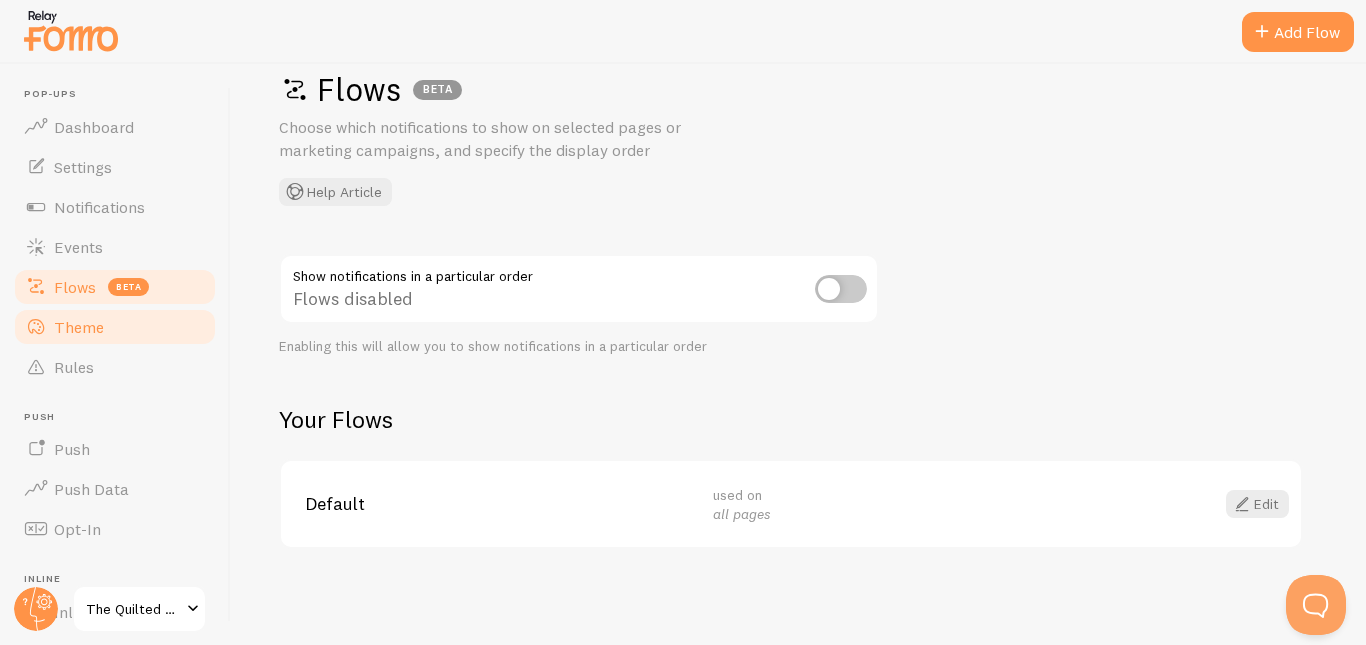 click on "Theme" at bounding box center [79, 327] 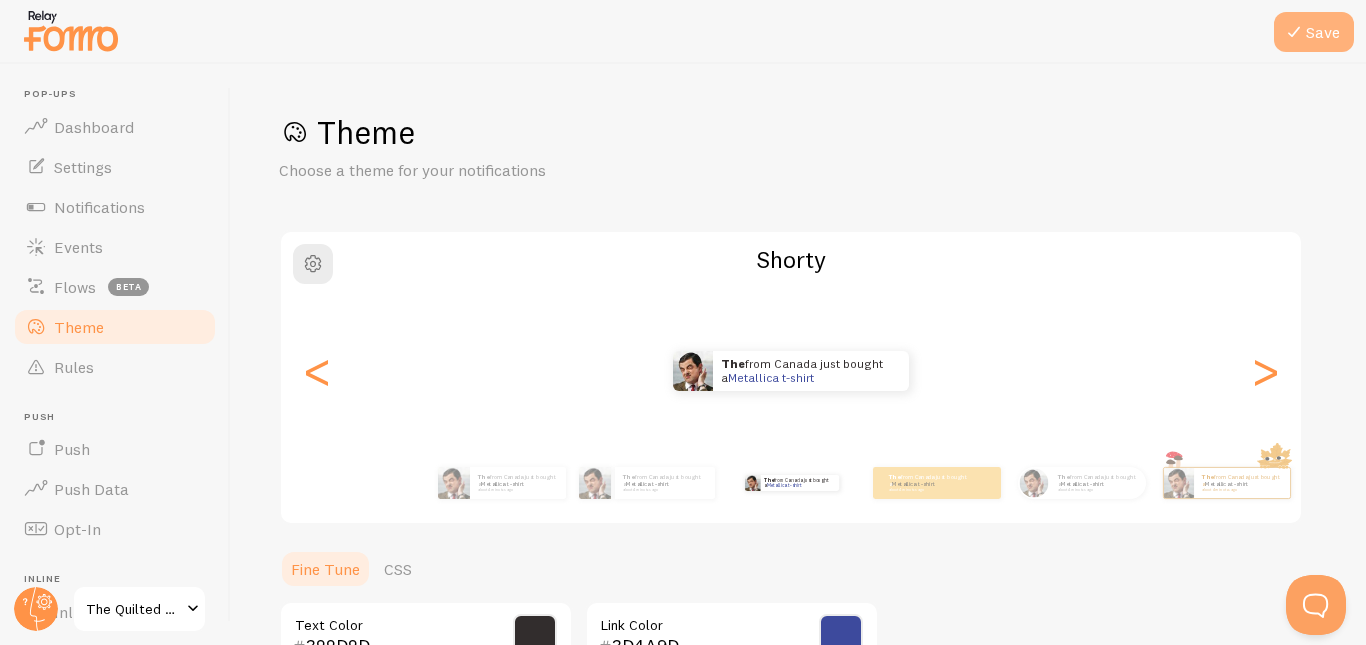 click at bounding box center [1294, 32] 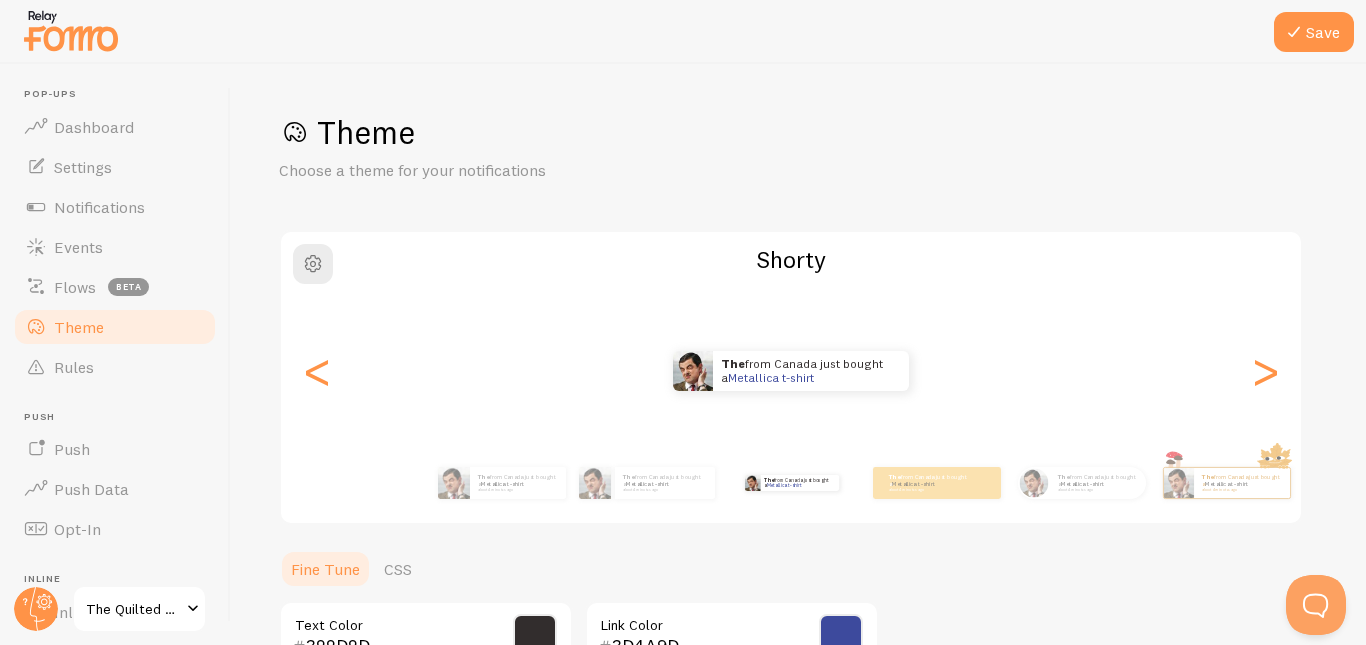scroll, scrollTop: 304, scrollLeft: 0, axis: vertical 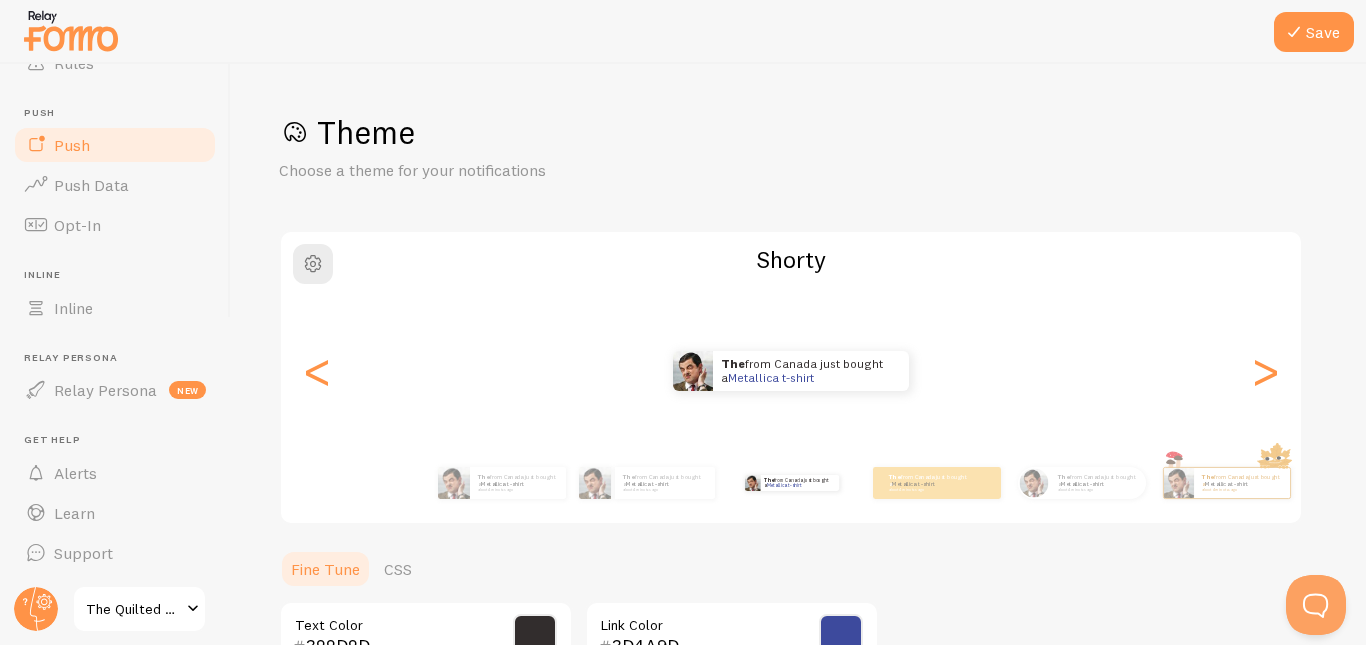 click on "Push" at bounding box center [115, 145] 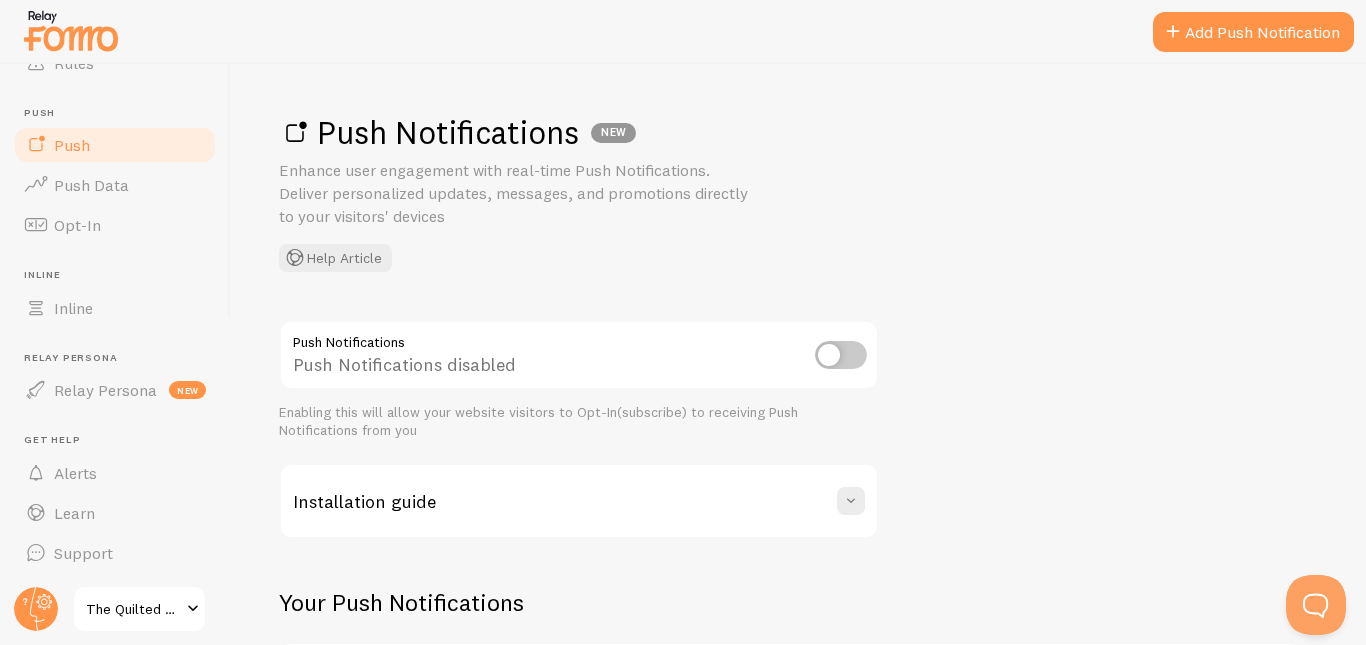 scroll, scrollTop: 440, scrollLeft: 0, axis: vertical 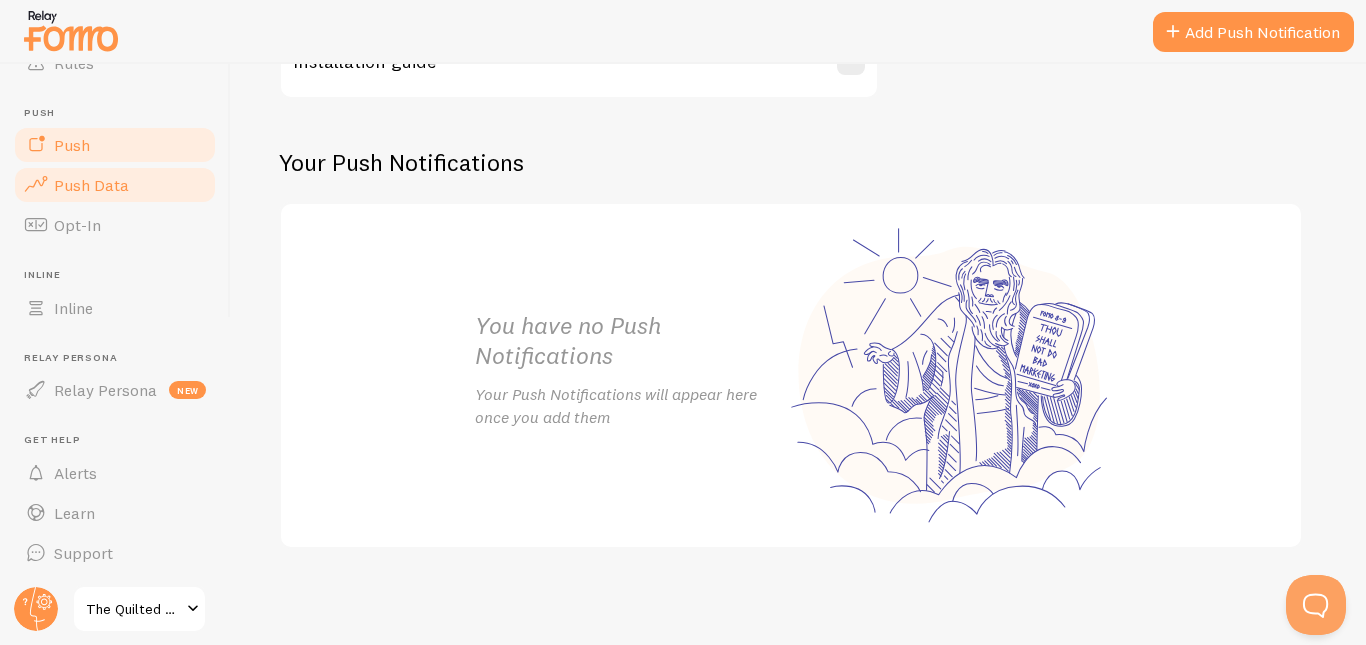 click on "Push Data" at bounding box center [91, 185] 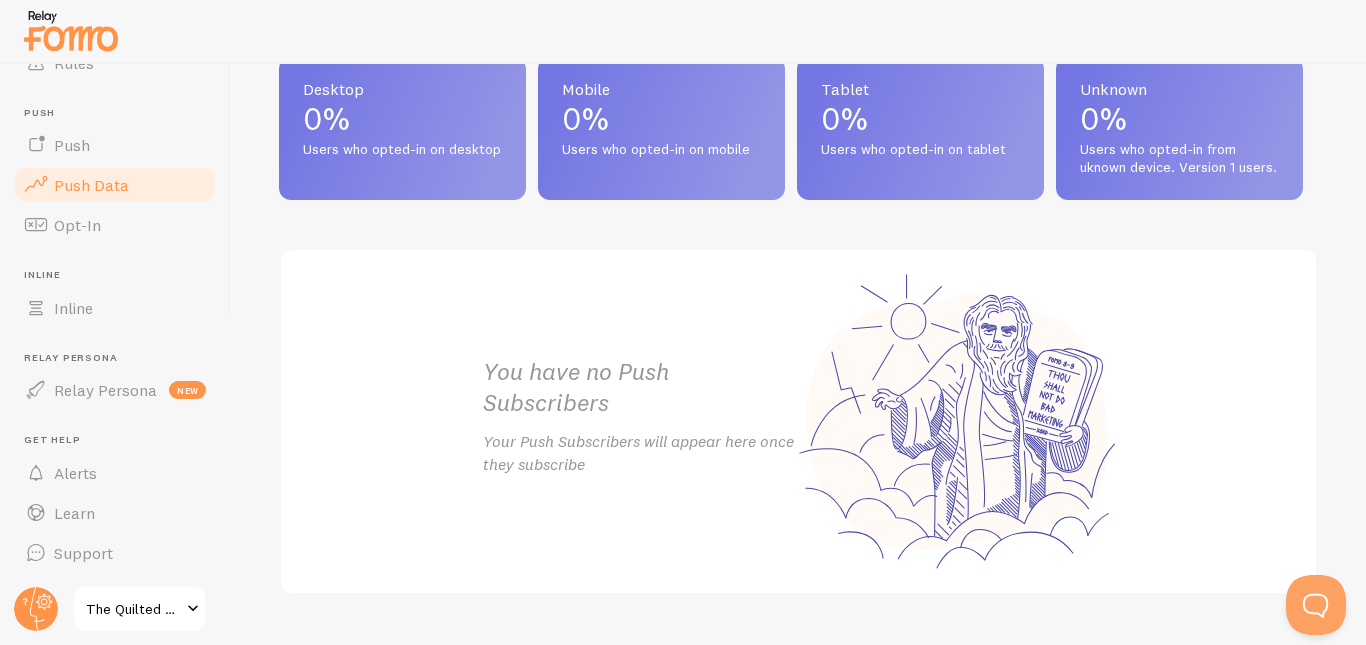 scroll, scrollTop: 1063, scrollLeft: 0, axis: vertical 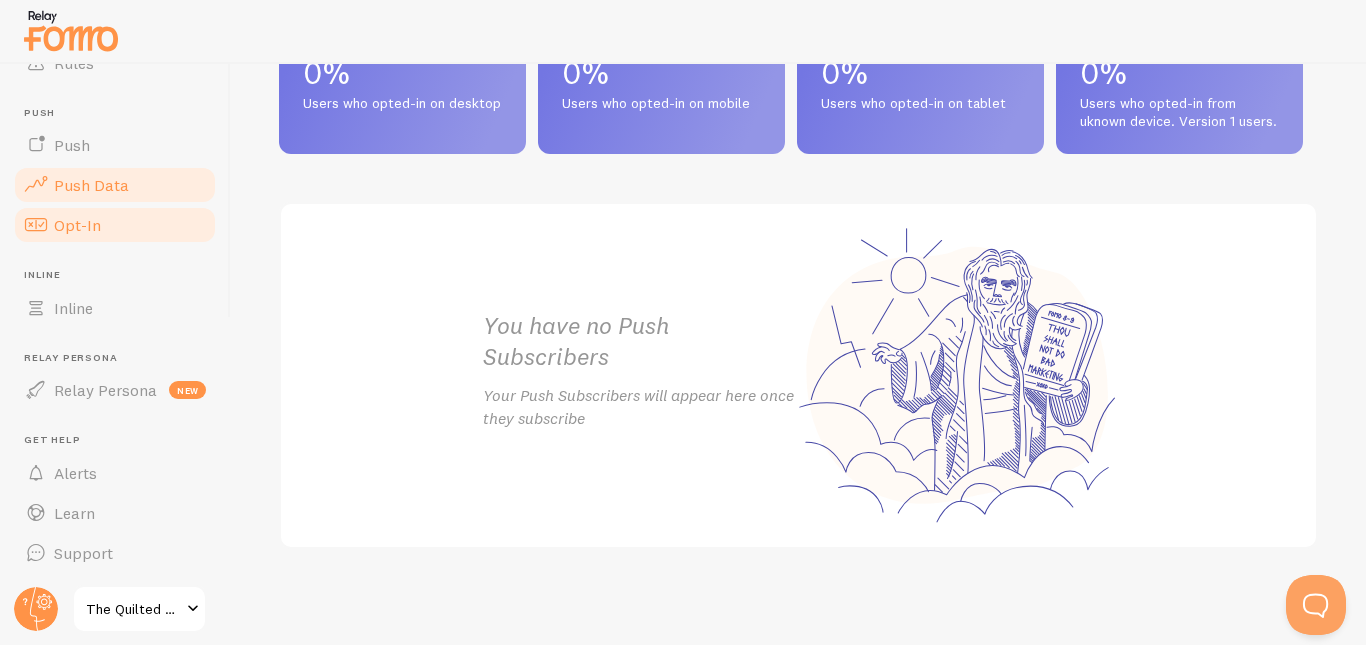 click on "Opt-In" at bounding box center [115, 225] 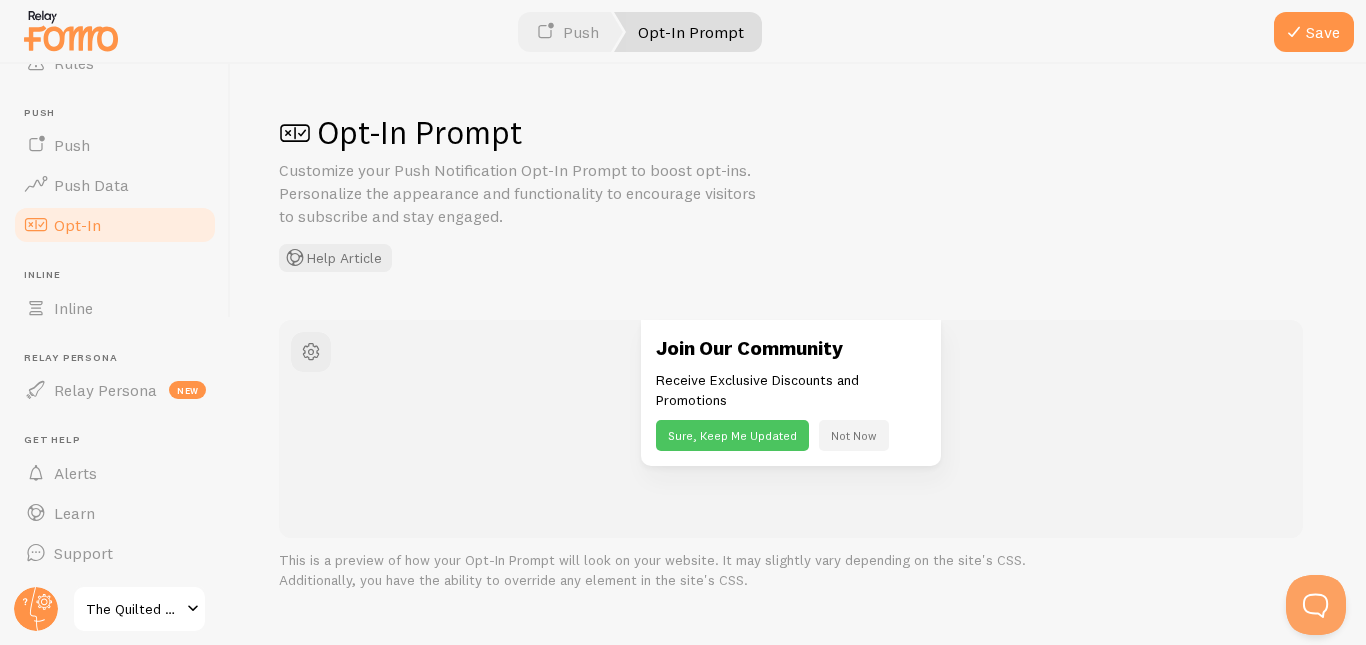 scroll, scrollTop: 992, scrollLeft: 0, axis: vertical 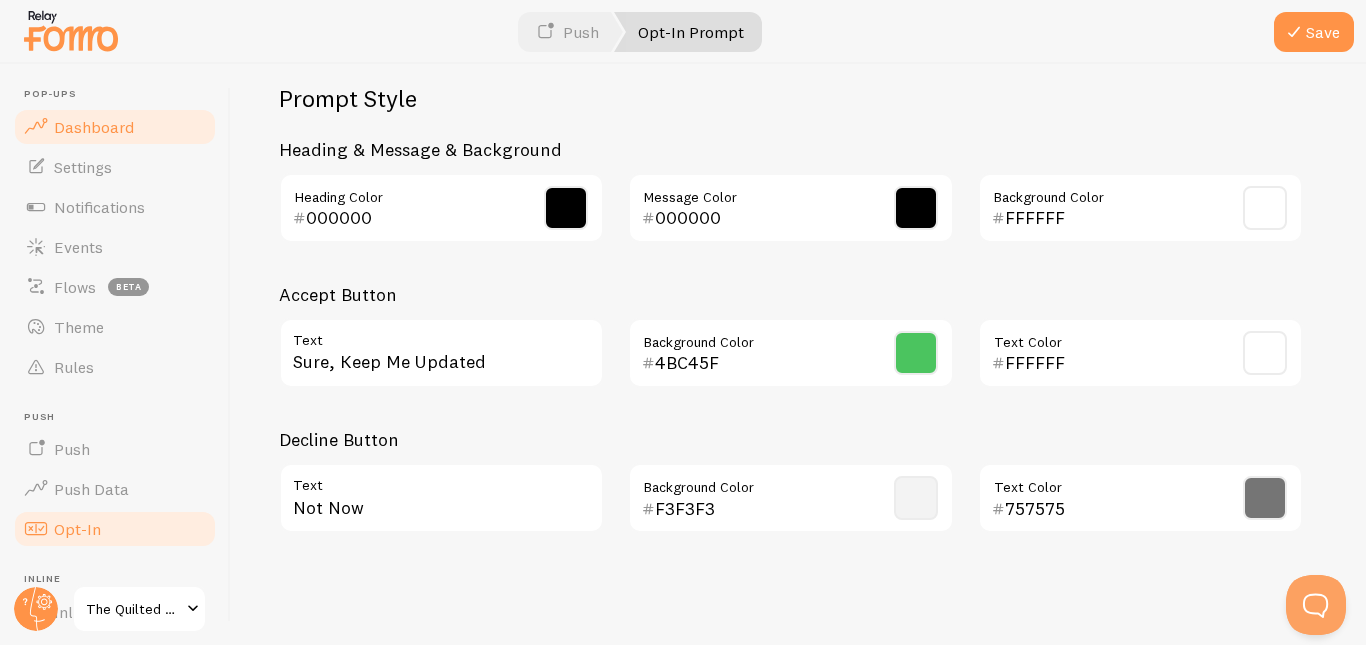 click on "Dashboard" at bounding box center [94, 127] 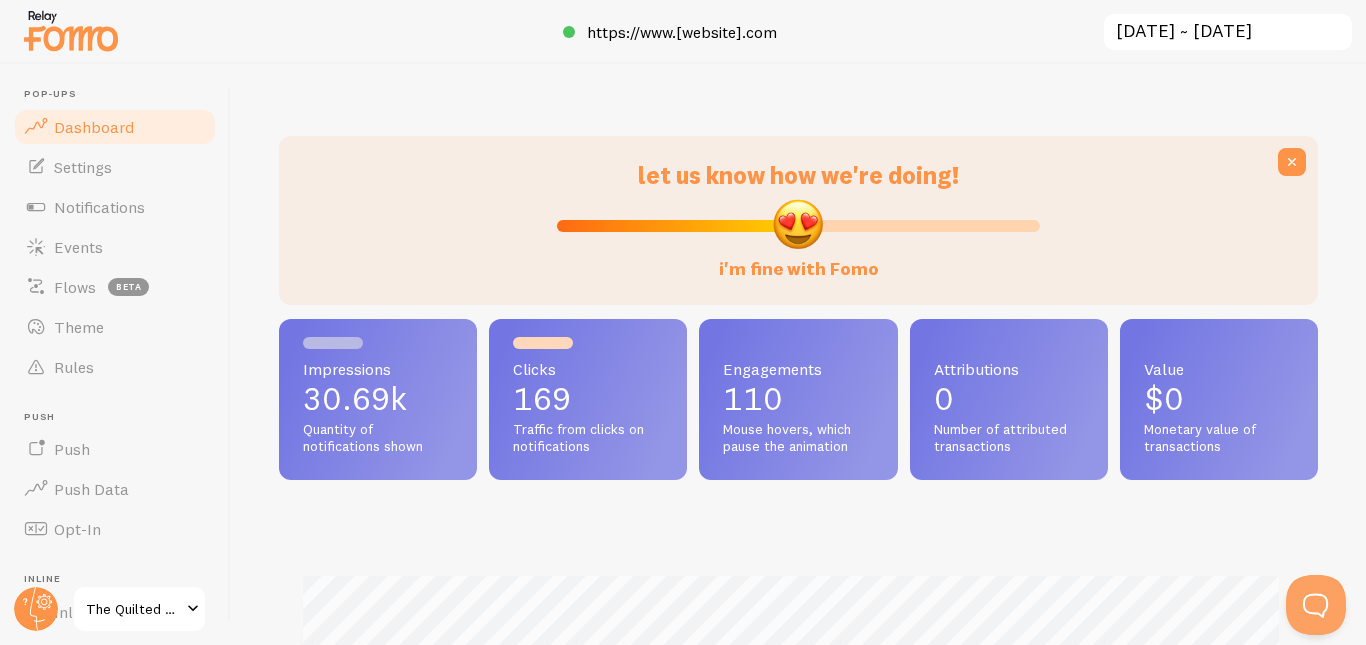scroll, scrollTop: 999474, scrollLeft: 998976, axis: both 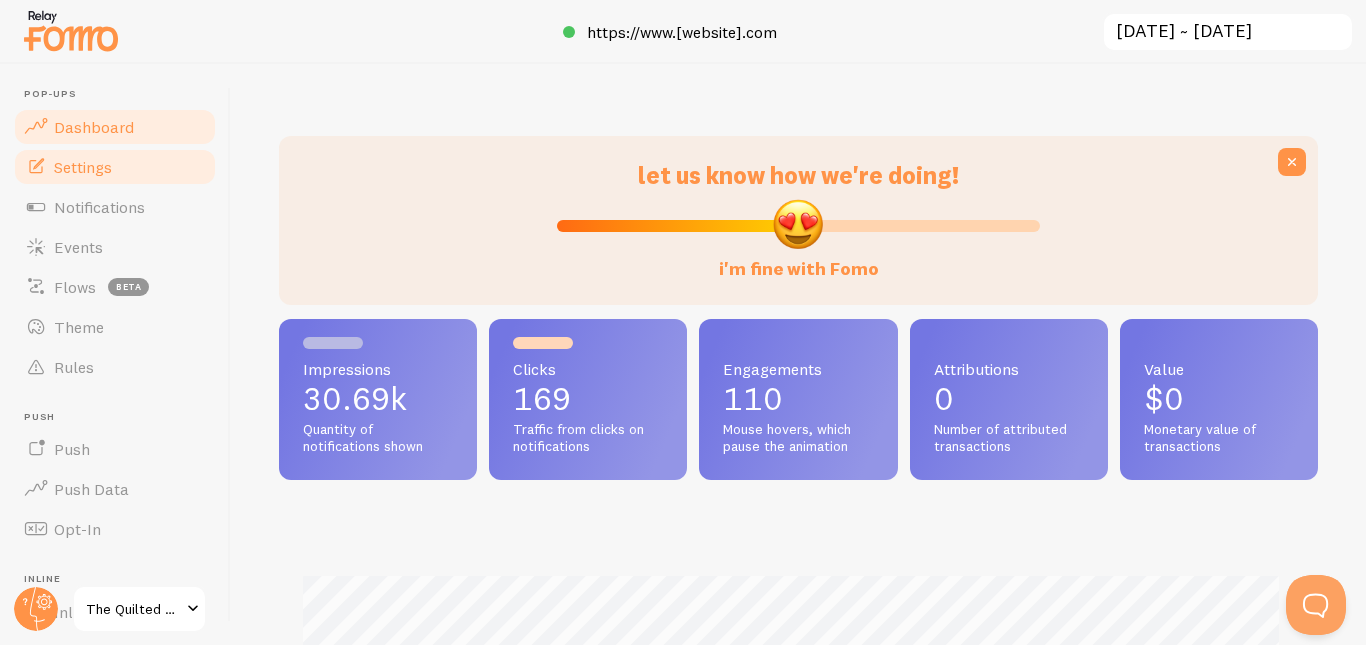 click on "Settings" at bounding box center (83, 167) 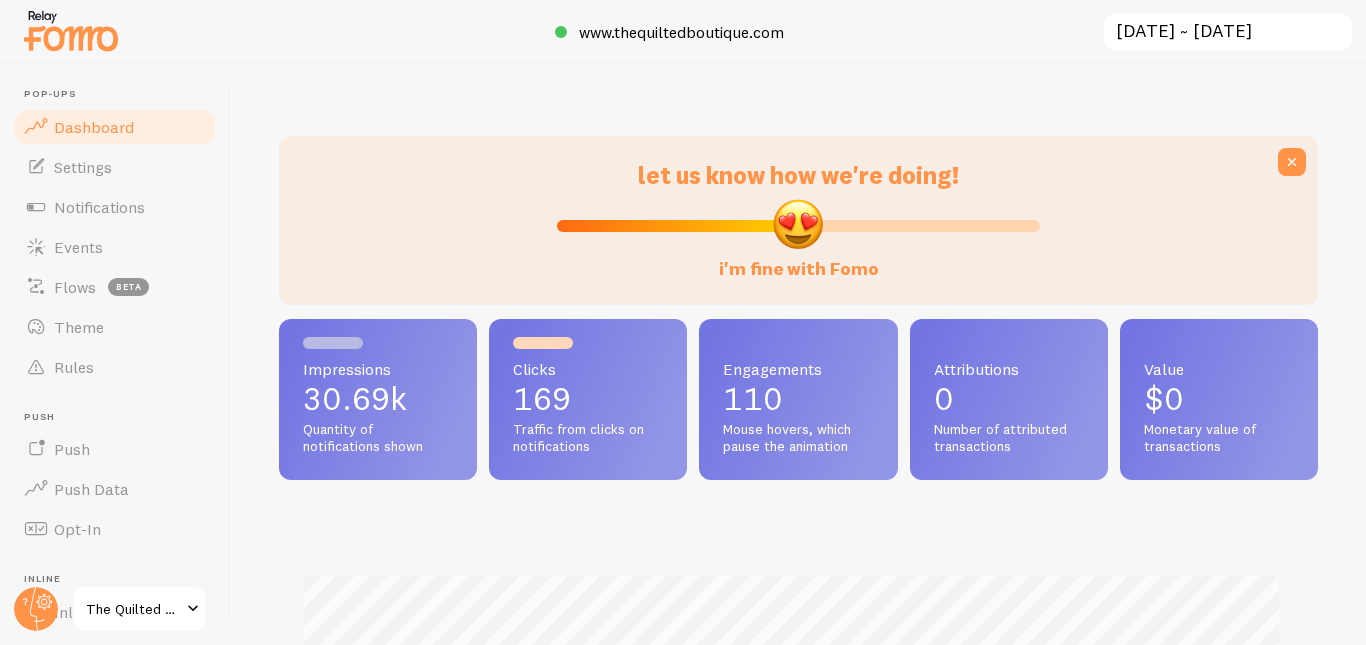 scroll, scrollTop: 0, scrollLeft: 0, axis: both 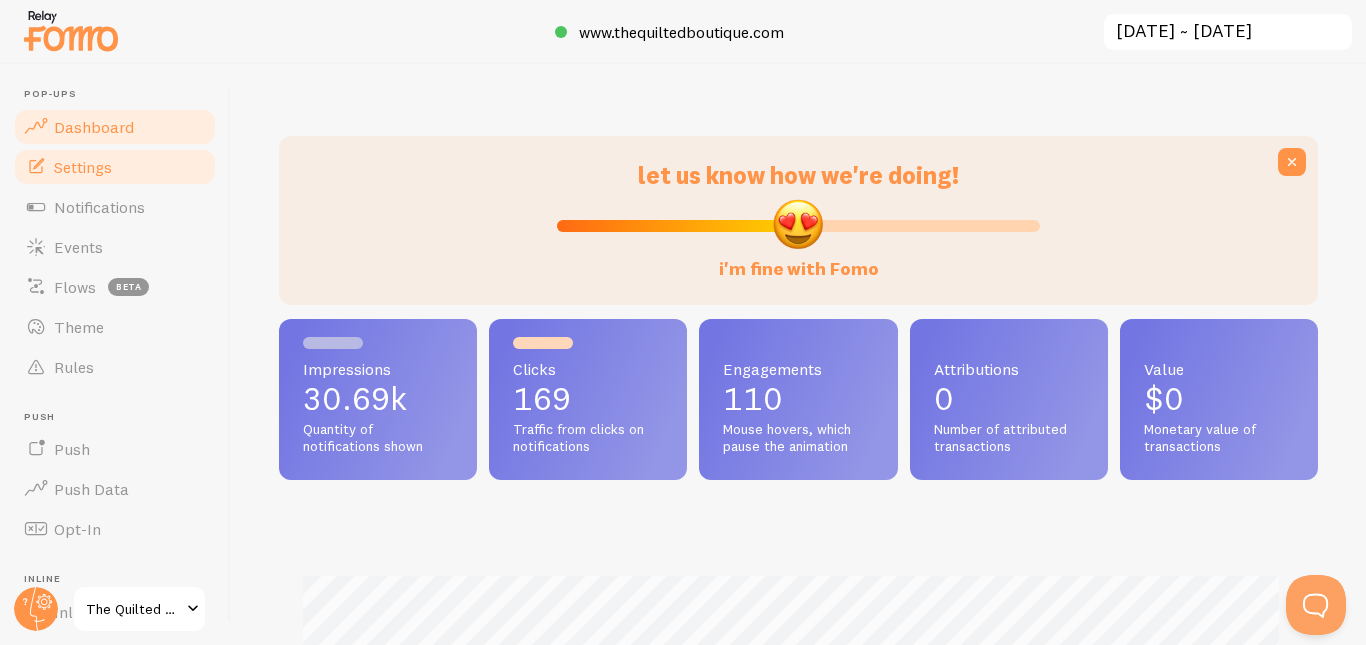 click on "Settings" at bounding box center [83, 167] 